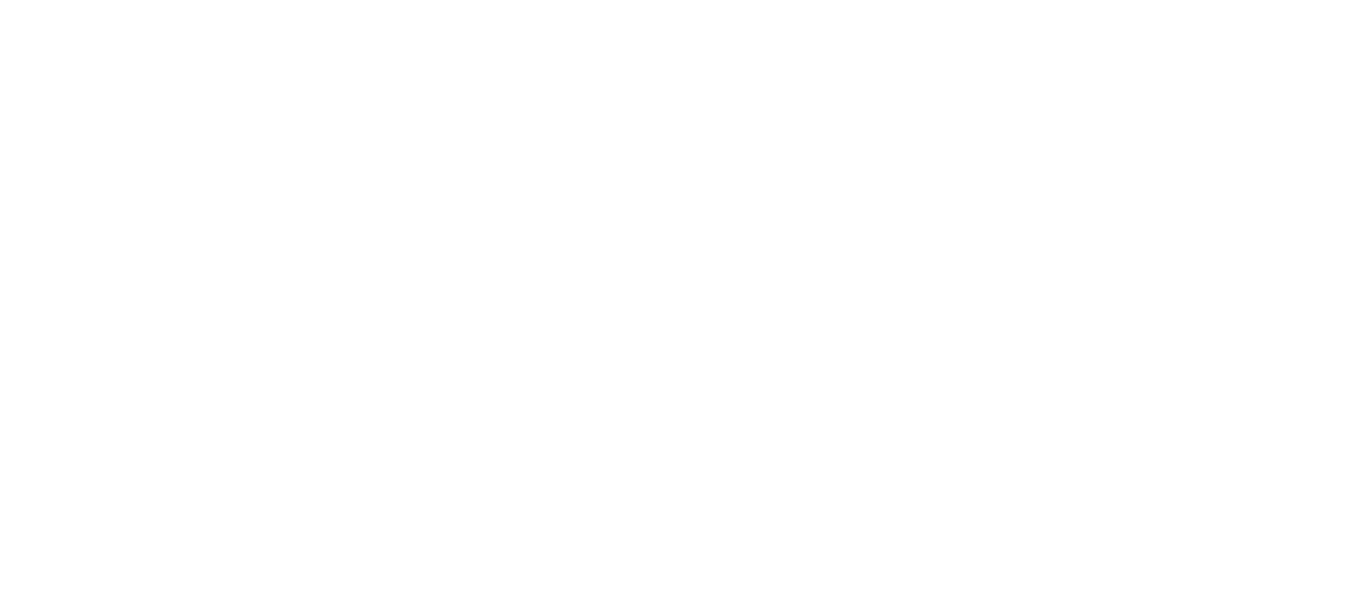 scroll, scrollTop: 0, scrollLeft: 0, axis: both 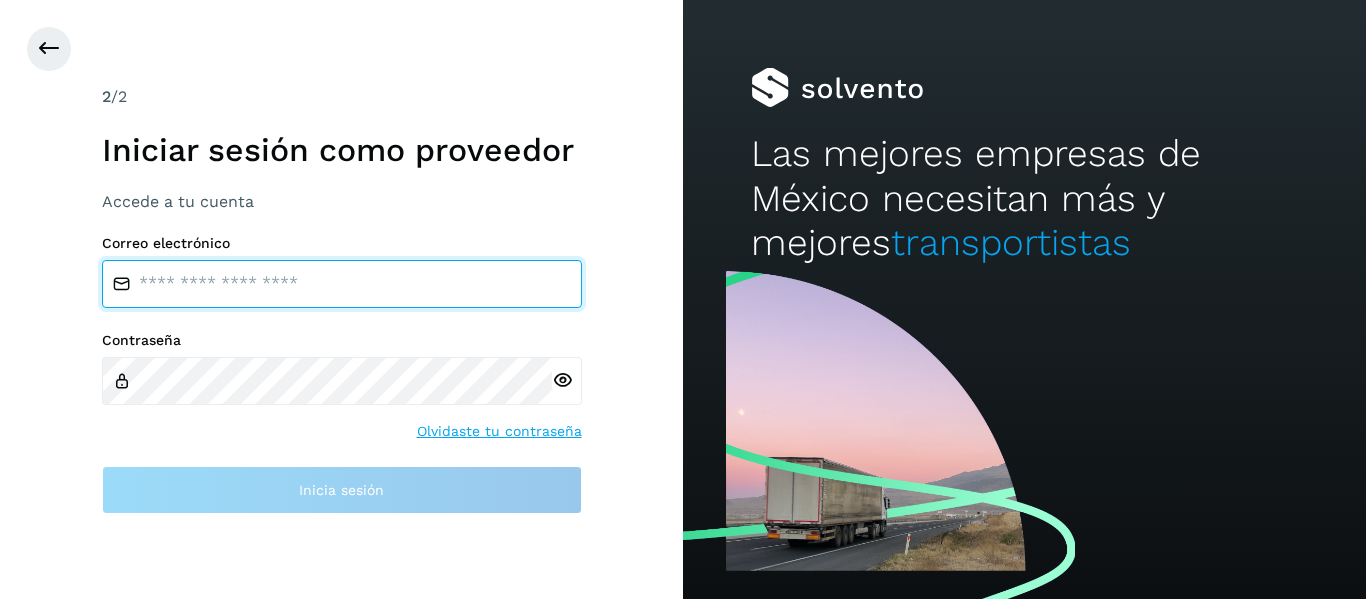 type on "**********" 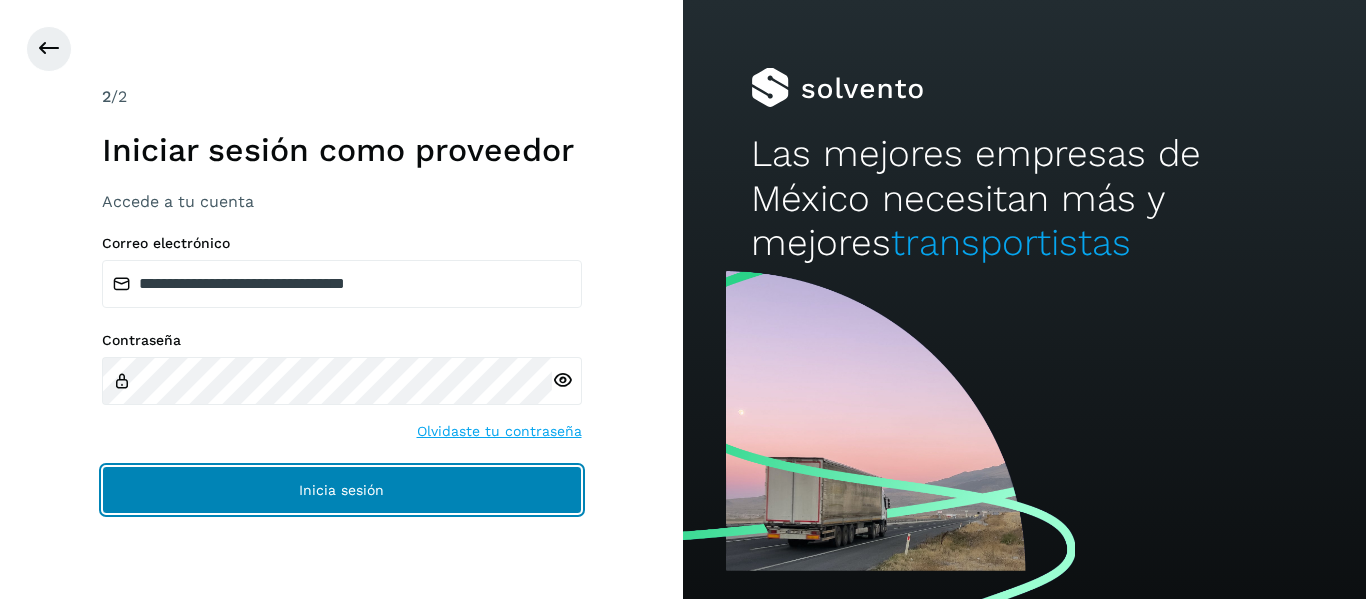 click on "Inicia sesión" at bounding box center [342, 490] 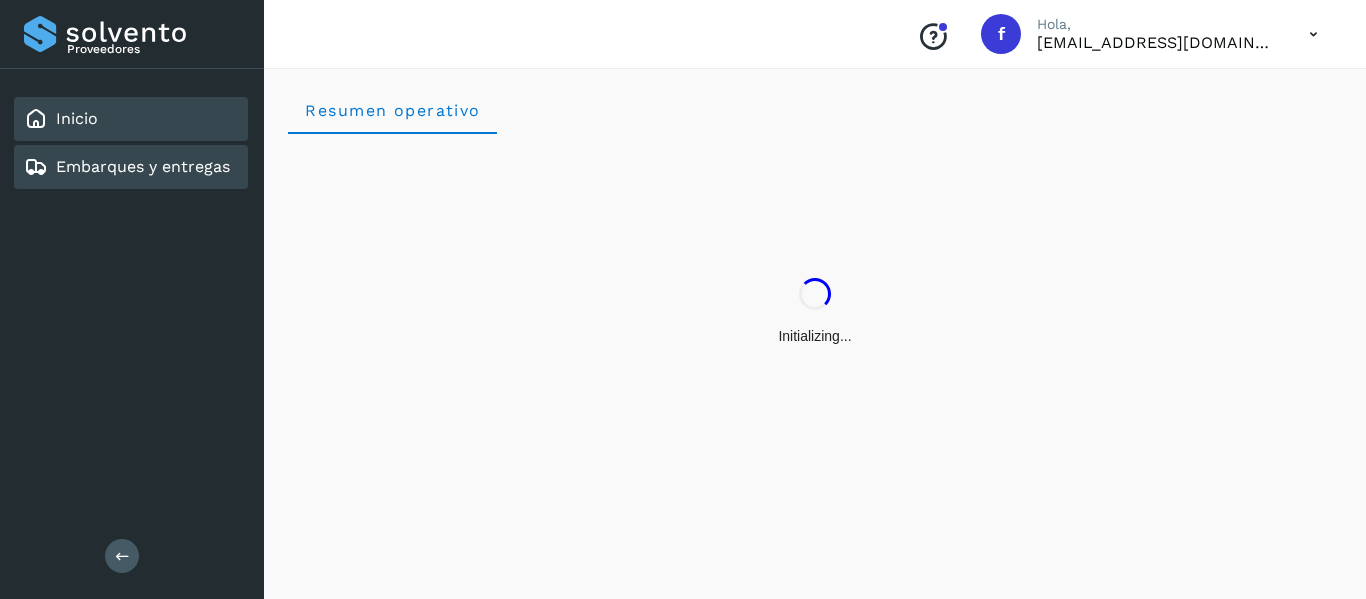 click on "Embarques y entregas" 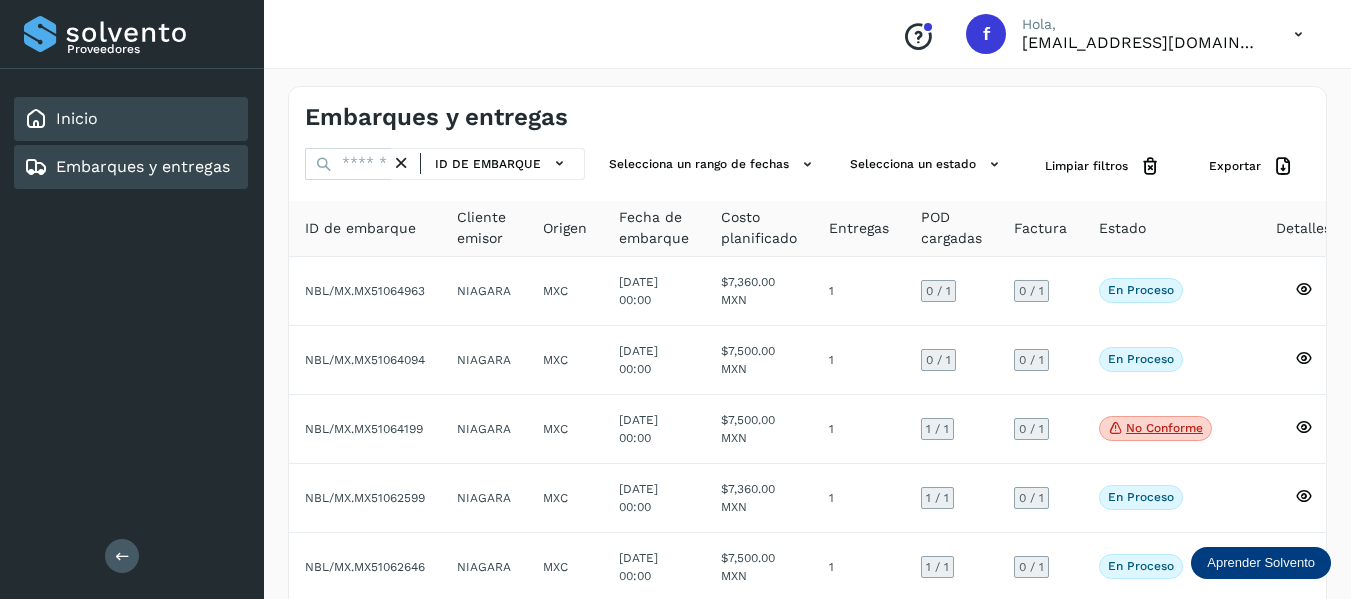 click on "Inicio" 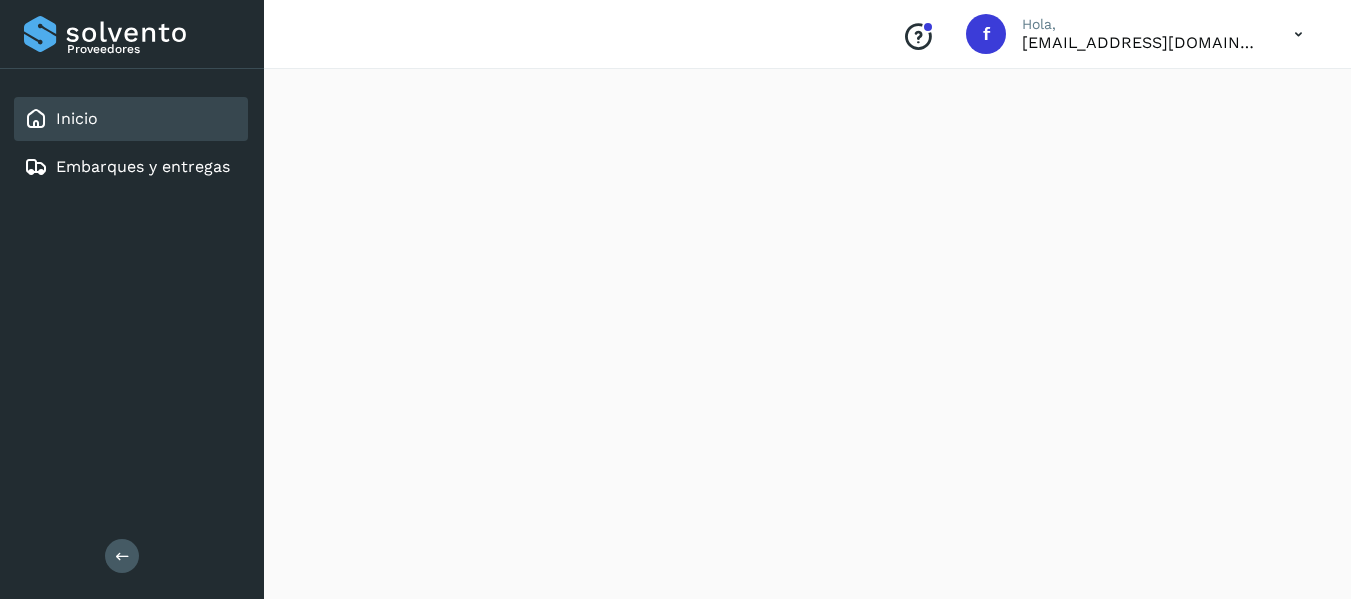 scroll, scrollTop: 47, scrollLeft: 0, axis: vertical 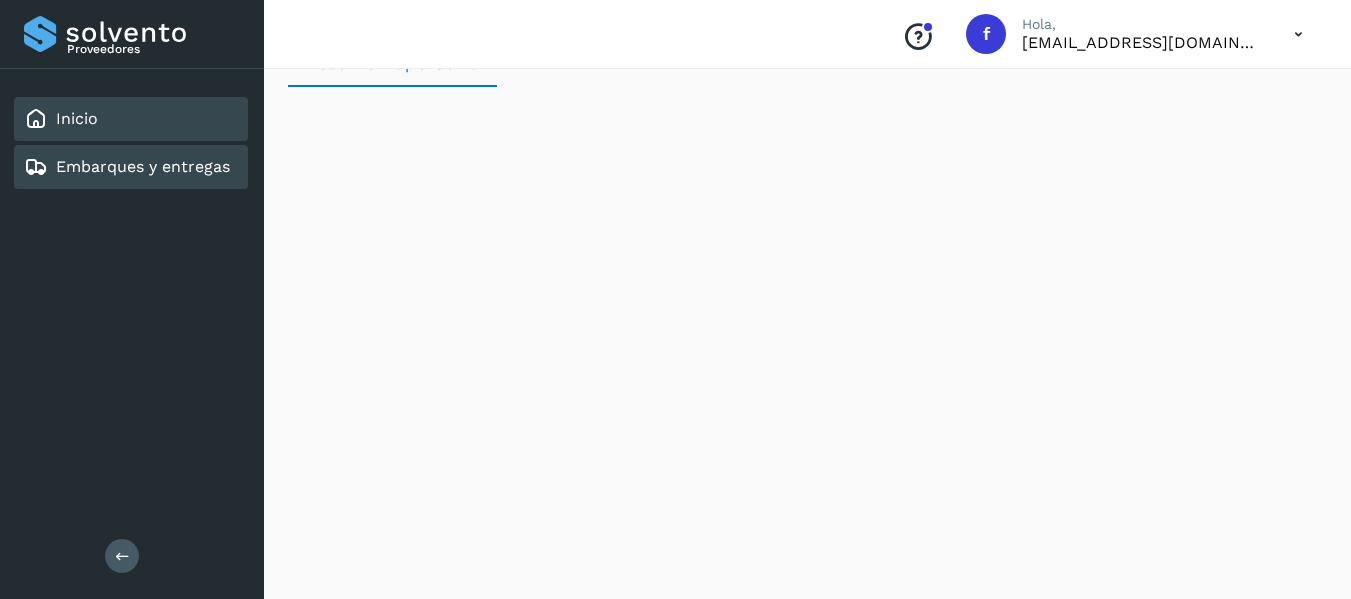 click on "Embarques y entregas" at bounding box center (143, 166) 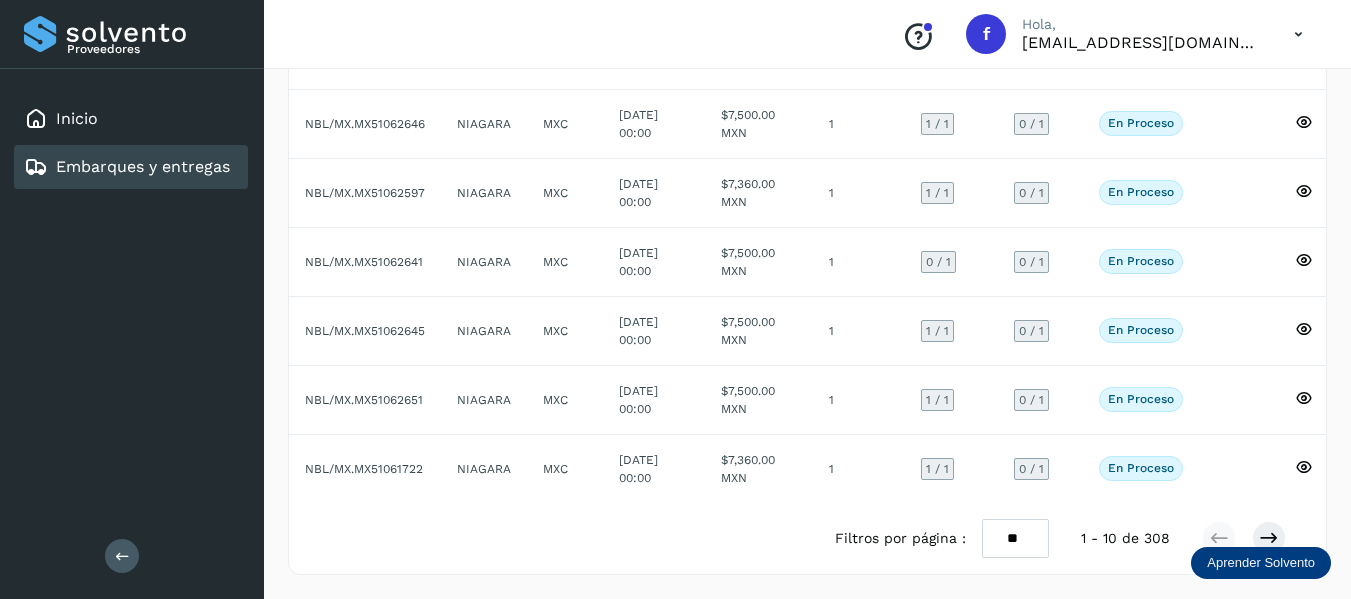 scroll, scrollTop: 458, scrollLeft: 0, axis: vertical 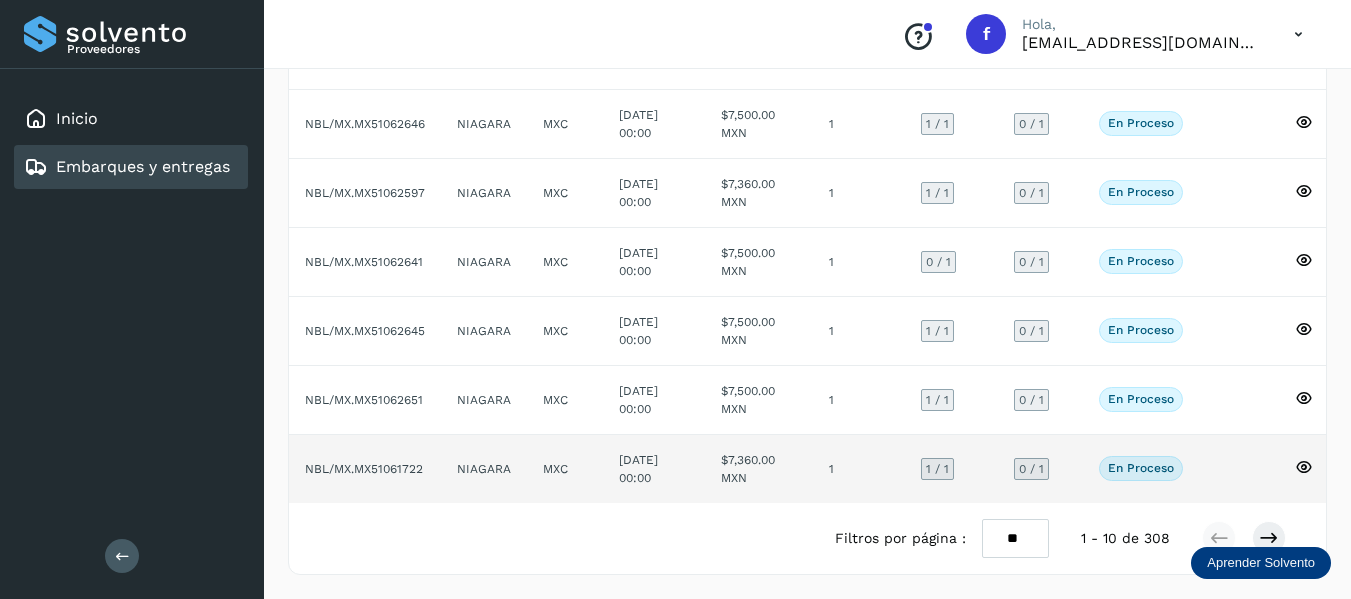 click 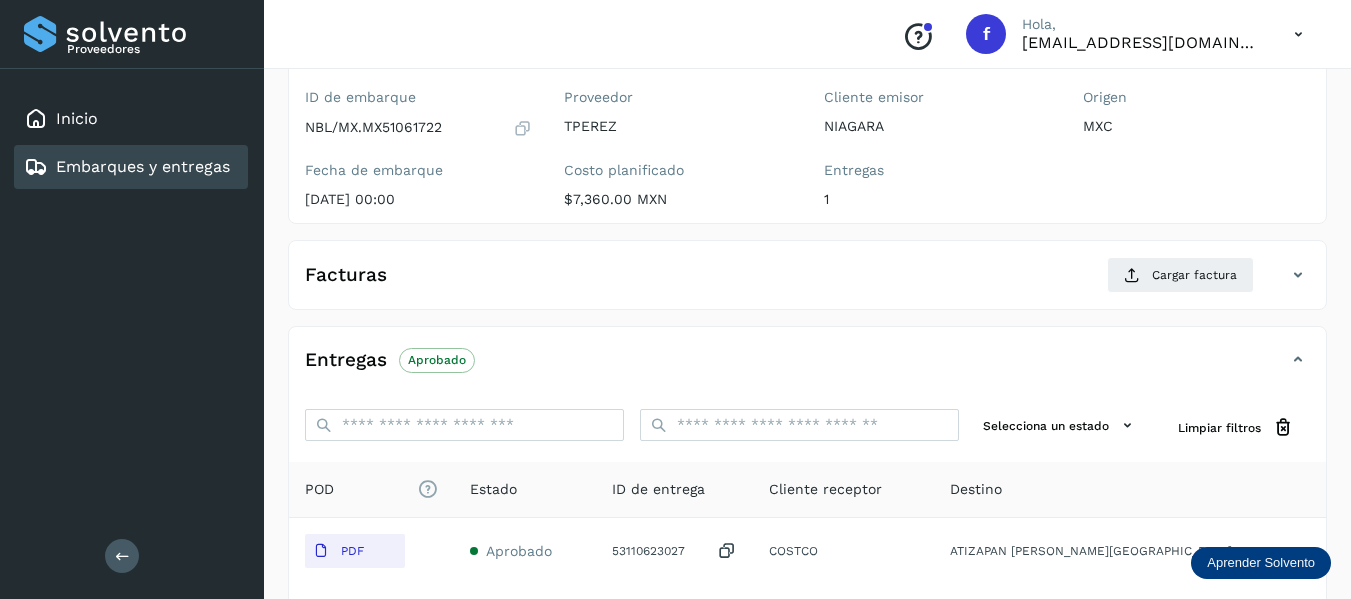 scroll, scrollTop: 150, scrollLeft: 0, axis: vertical 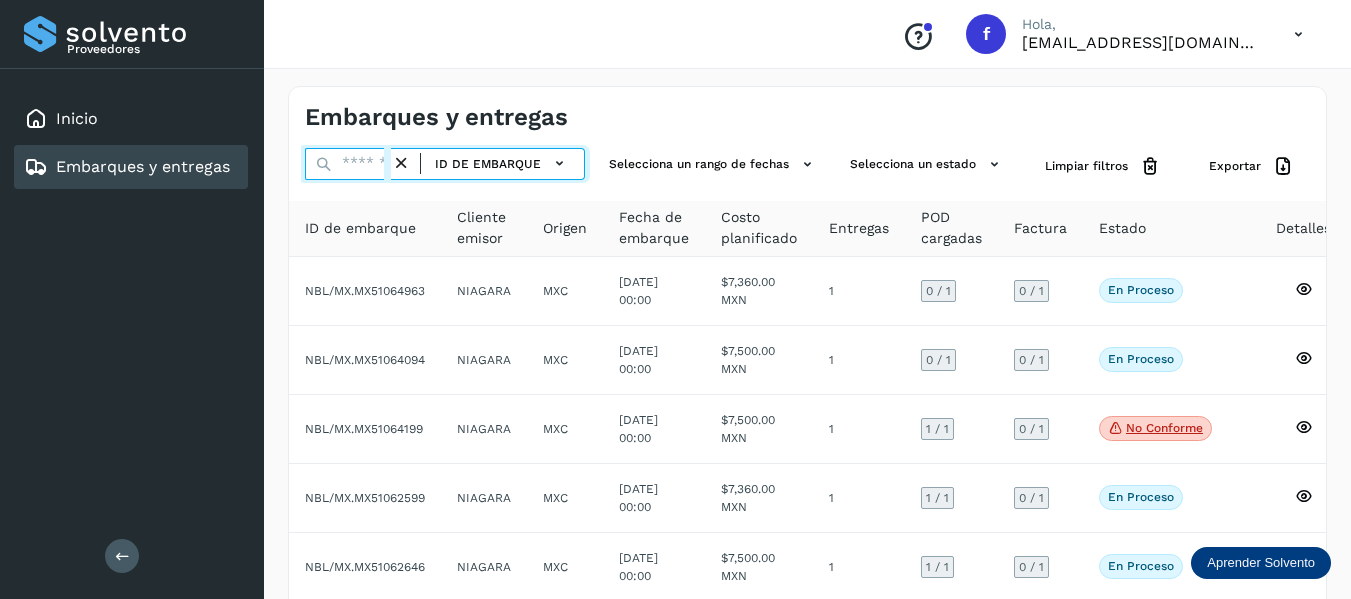 click at bounding box center [348, 164] 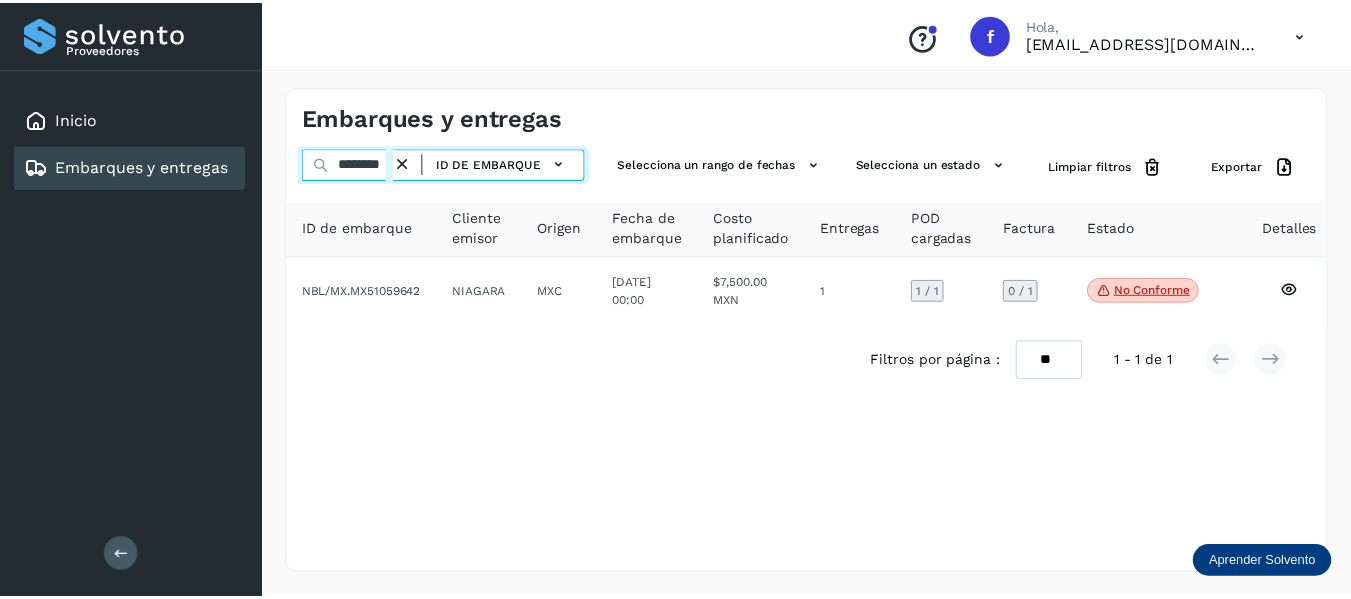 scroll, scrollTop: 0, scrollLeft: 0, axis: both 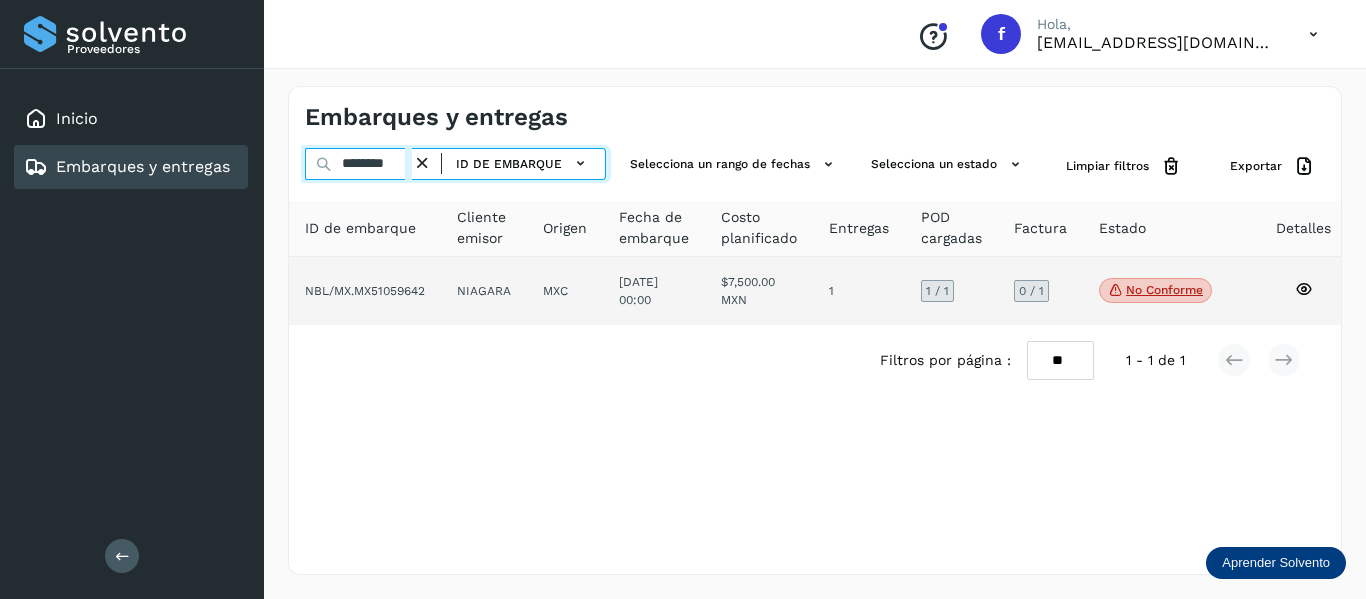 type on "********" 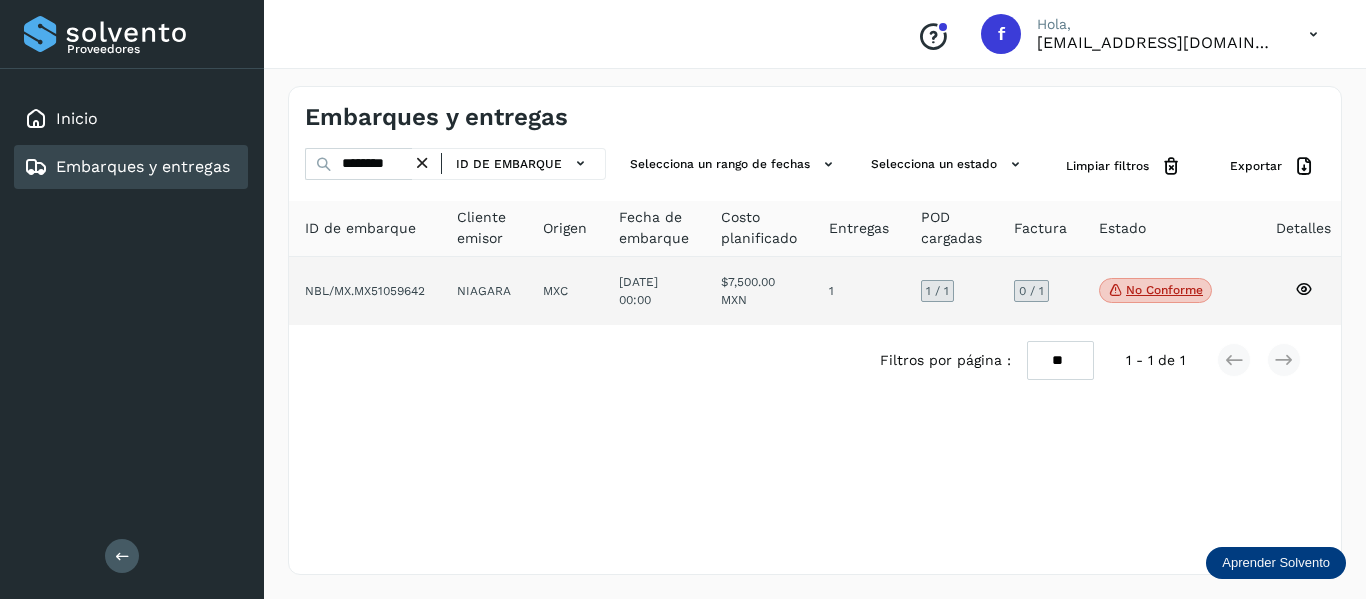 click 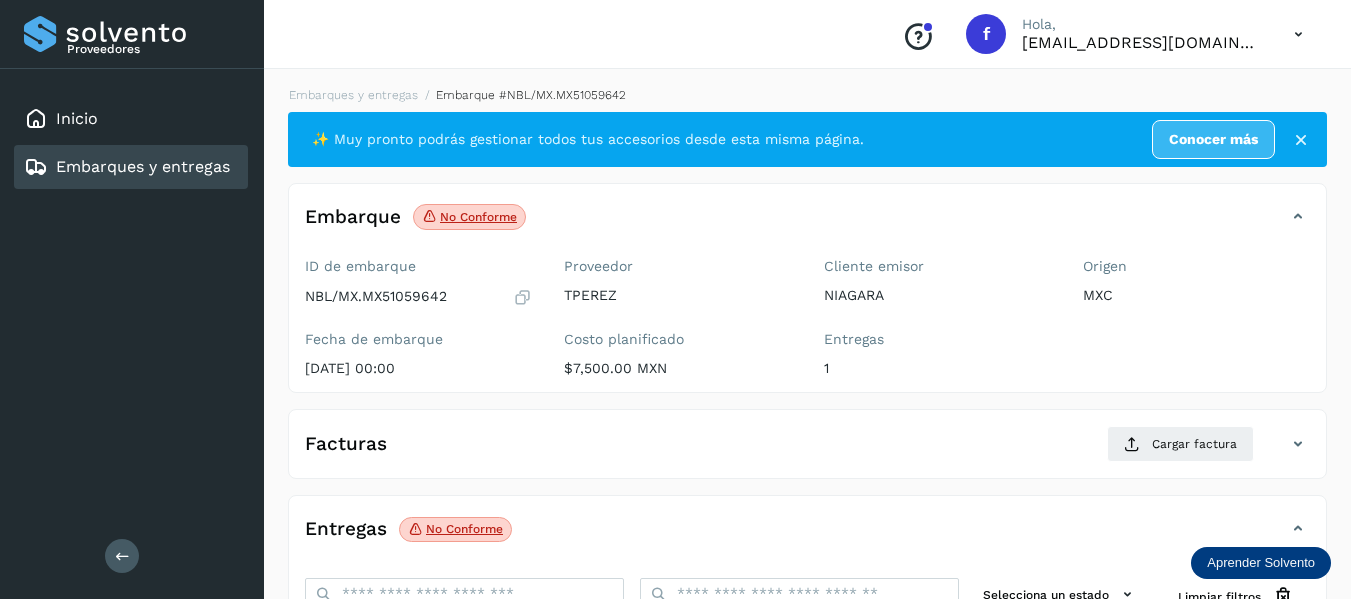 scroll, scrollTop: 100, scrollLeft: 0, axis: vertical 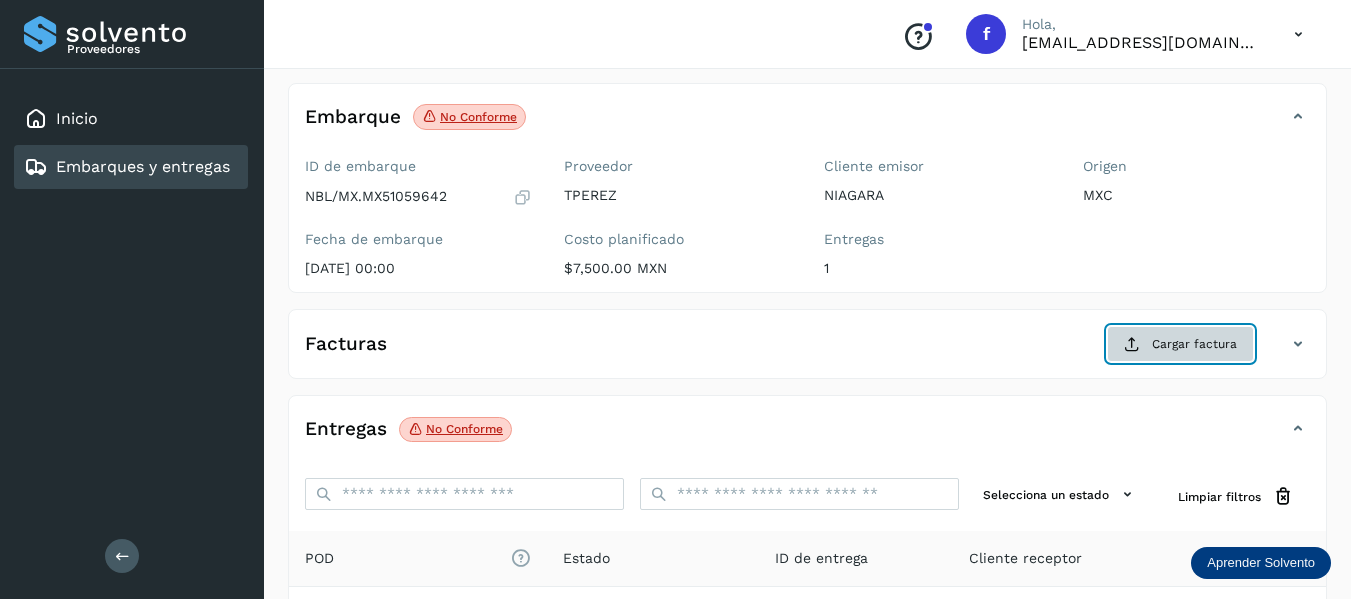 click on "Cargar factura" 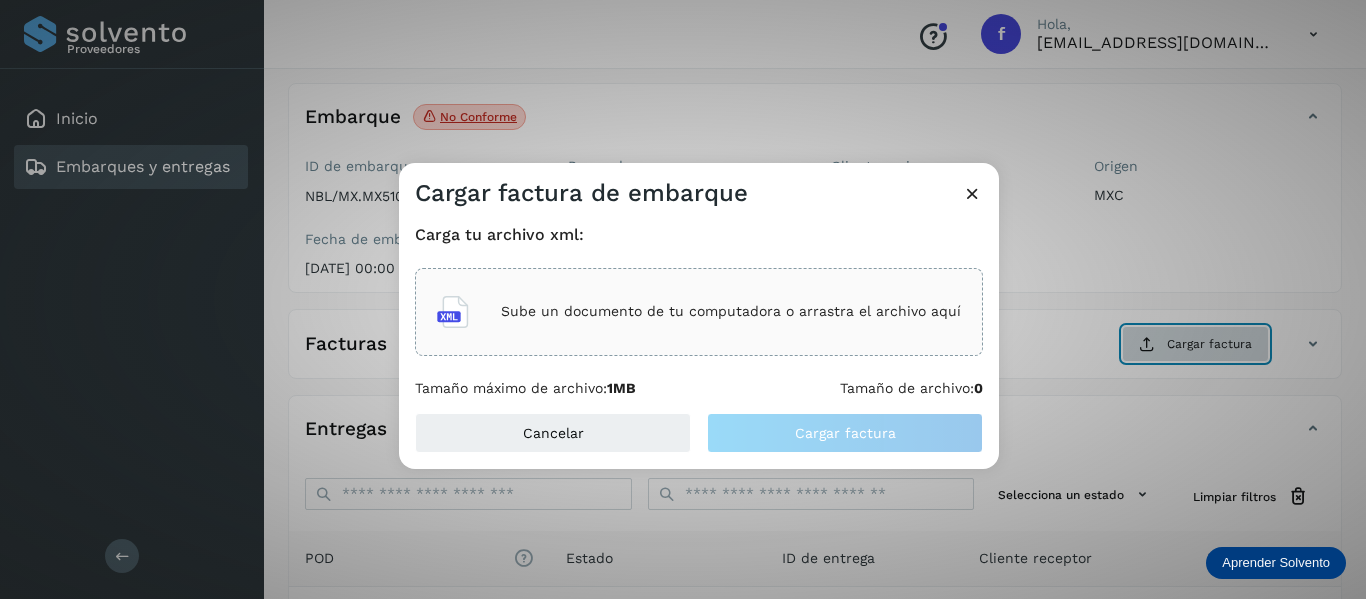 type 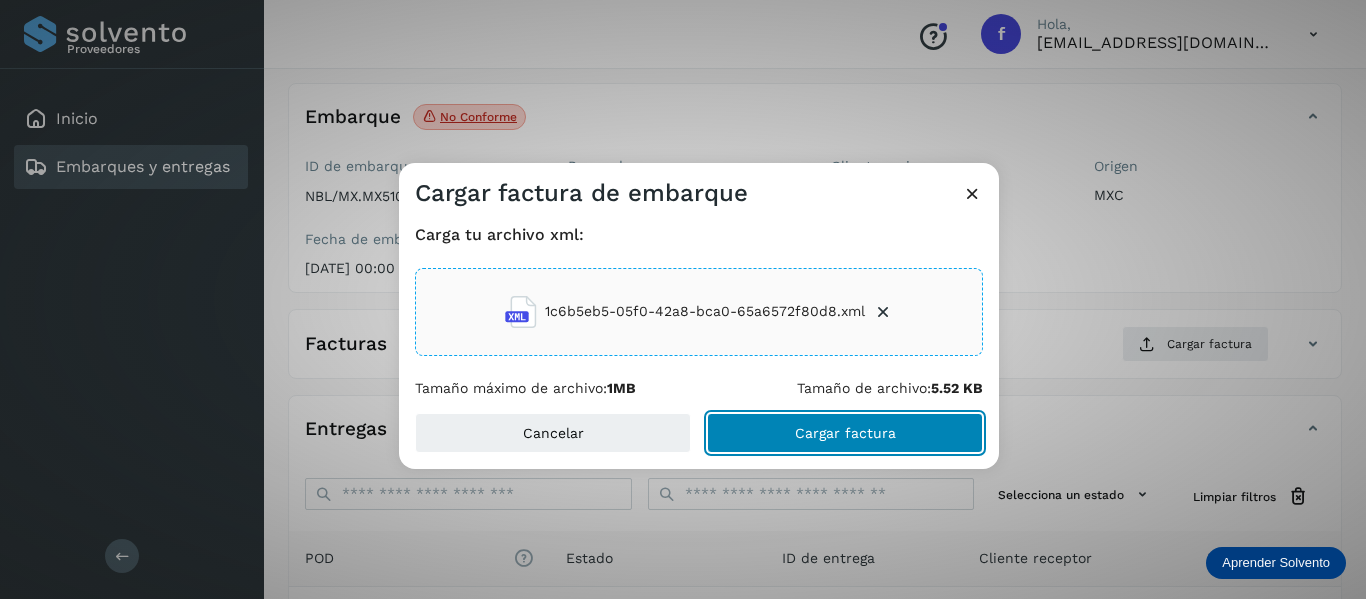 click on "Cargar factura" 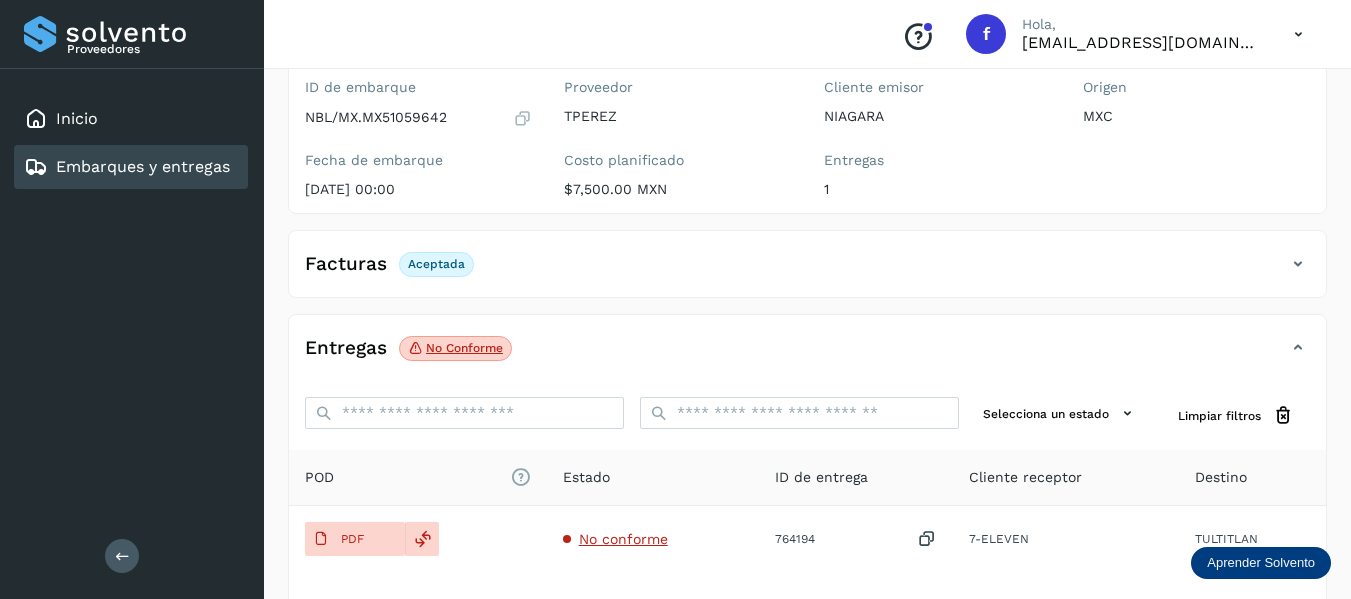 scroll, scrollTop: 200, scrollLeft: 0, axis: vertical 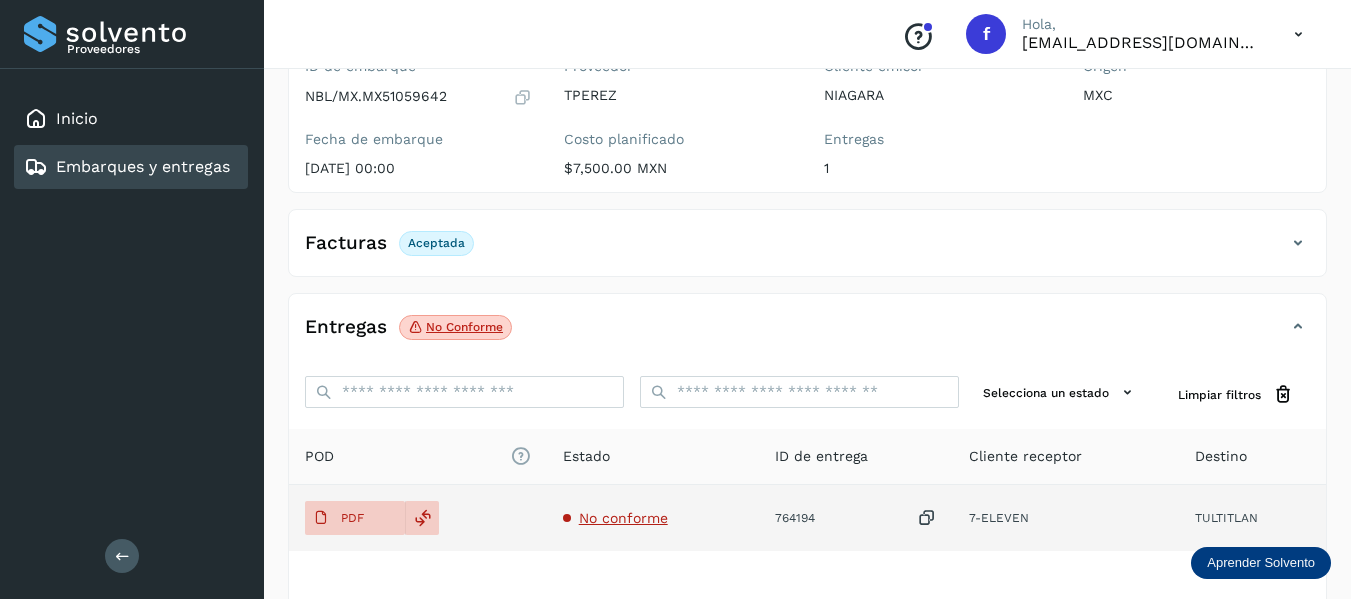 click on "No conforme" at bounding box center [623, 518] 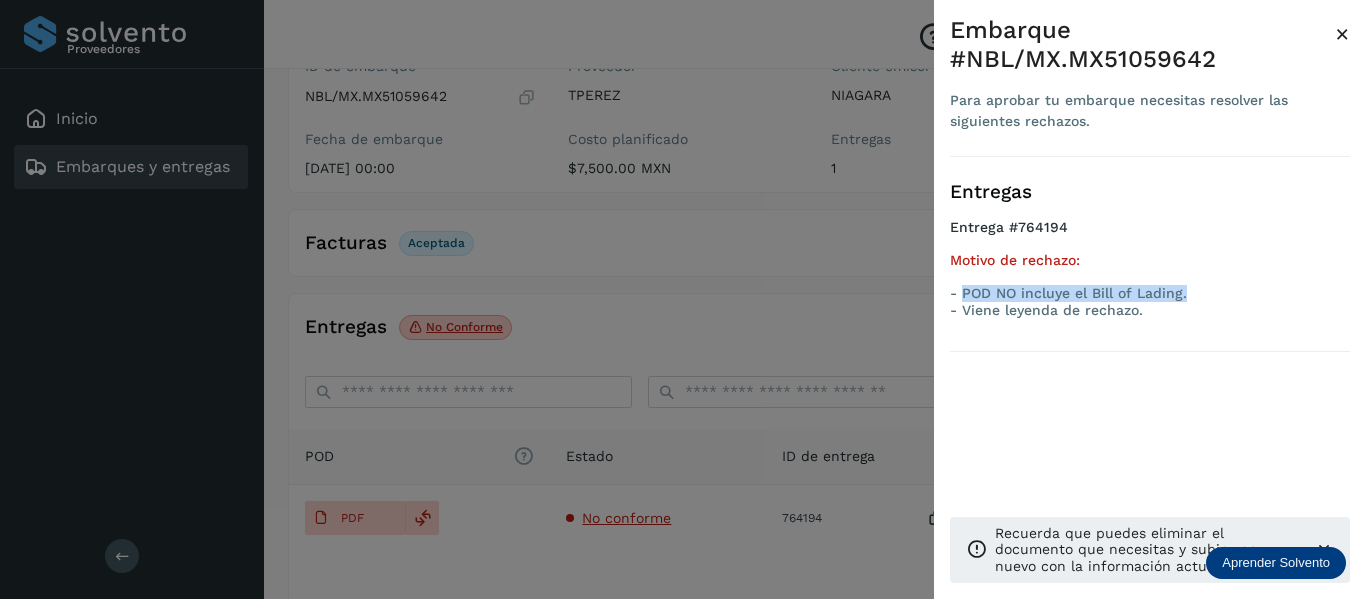 drag, startPoint x: 963, startPoint y: 288, endPoint x: 1182, endPoint y: 278, distance: 219.2282 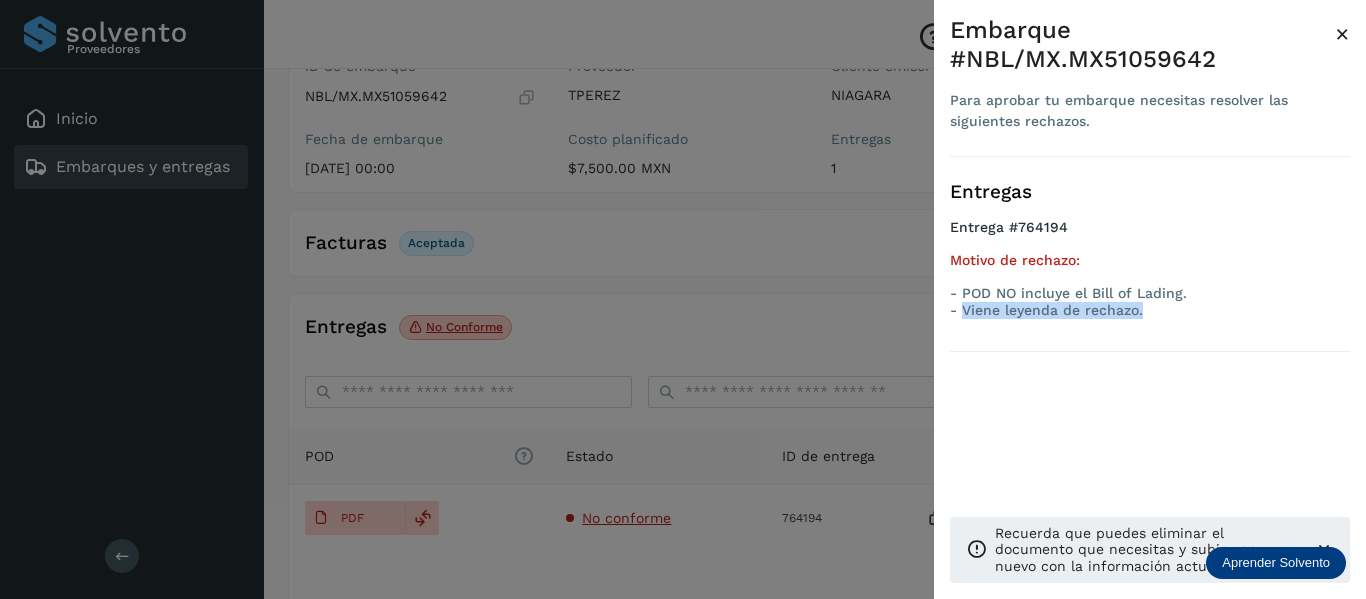 drag, startPoint x: 962, startPoint y: 304, endPoint x: 1148, endPoint y: 312, distance: 186.17197 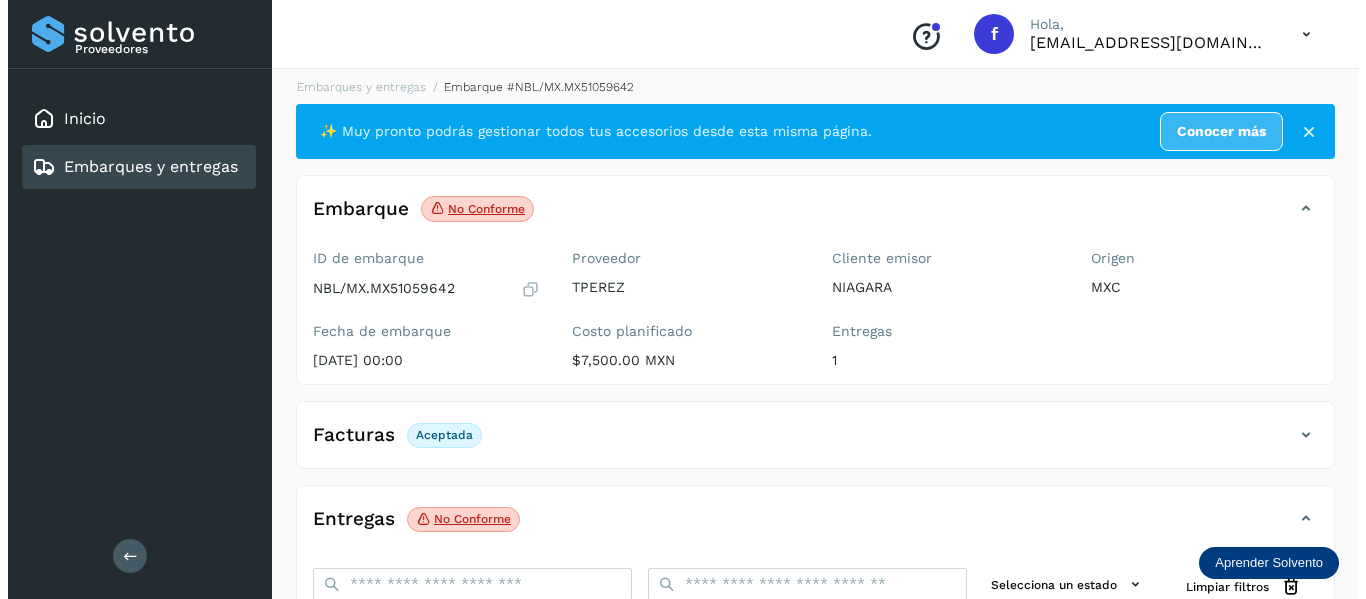 scroll, scrollTop: 0, scrollLeft: 0, axis: both 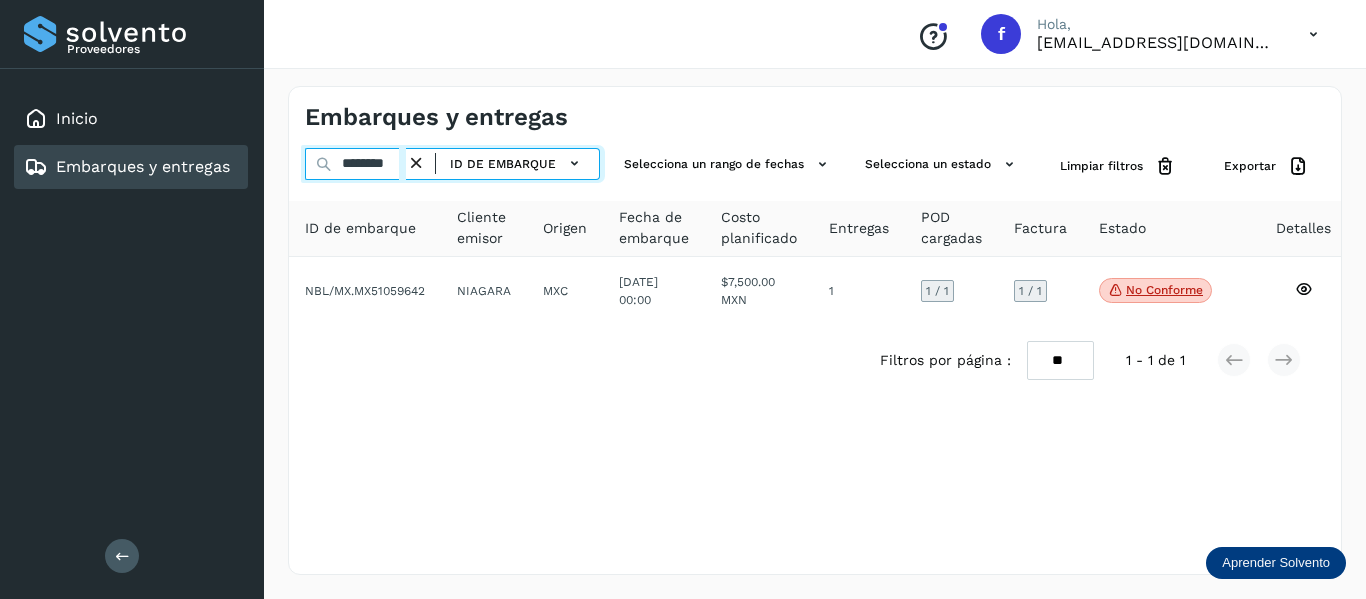 drag, startPoint x: 336, startPoint y: 160, endPoint x: 655, endPoint y: 206, distance: 322.29956 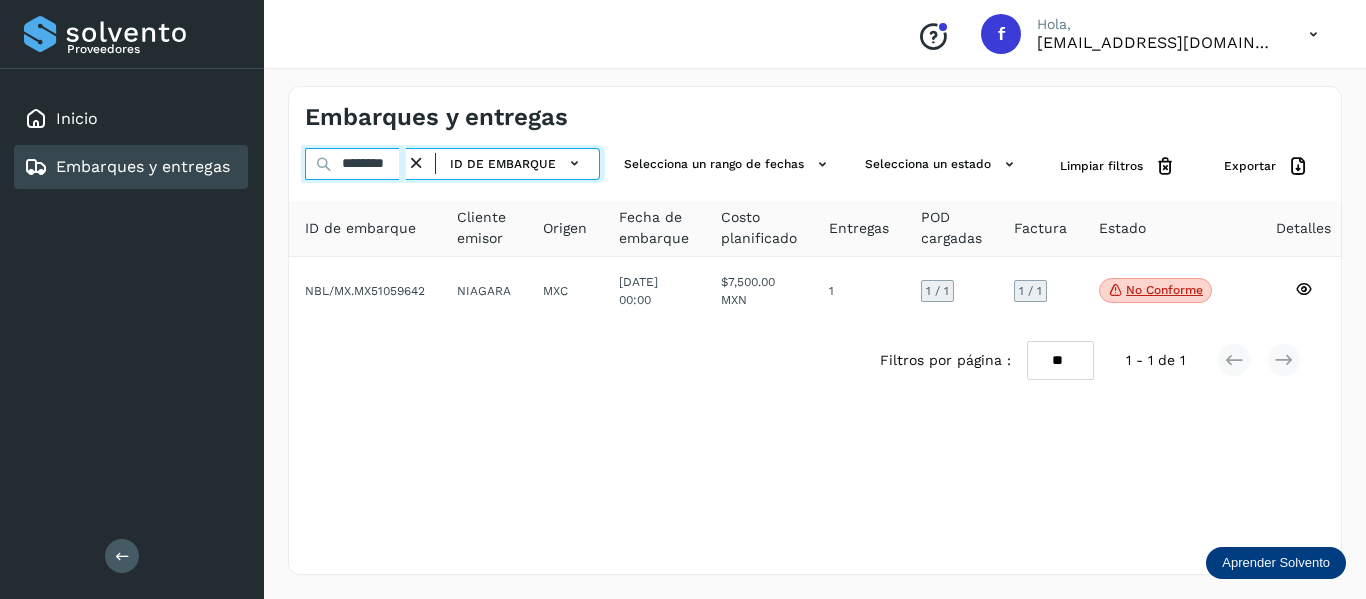 paste on "*********" 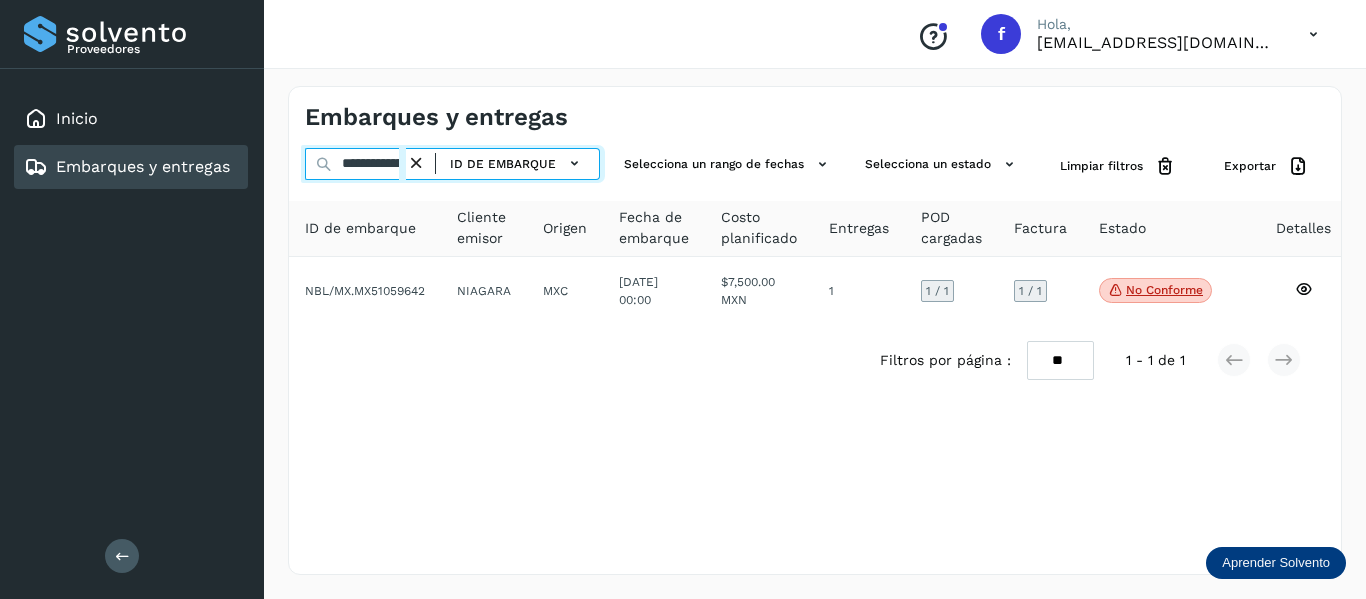 scroll, scrollTop: 0, scrollLeft: 76, axis: horizontal 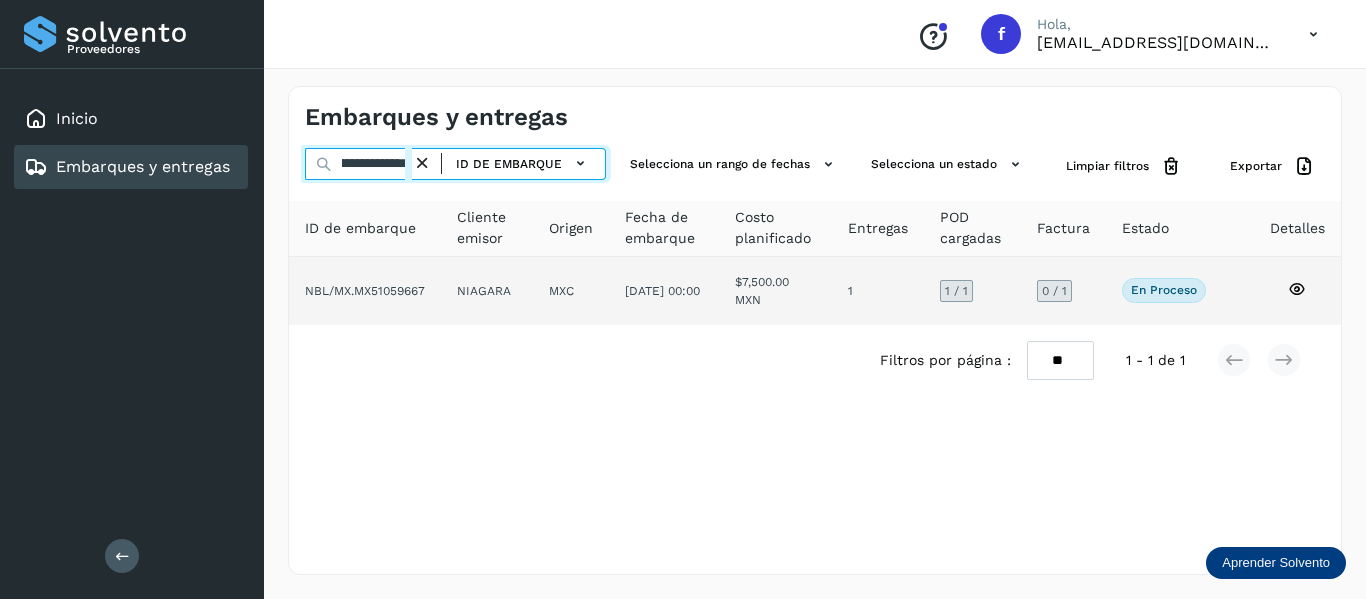 type on "**********" 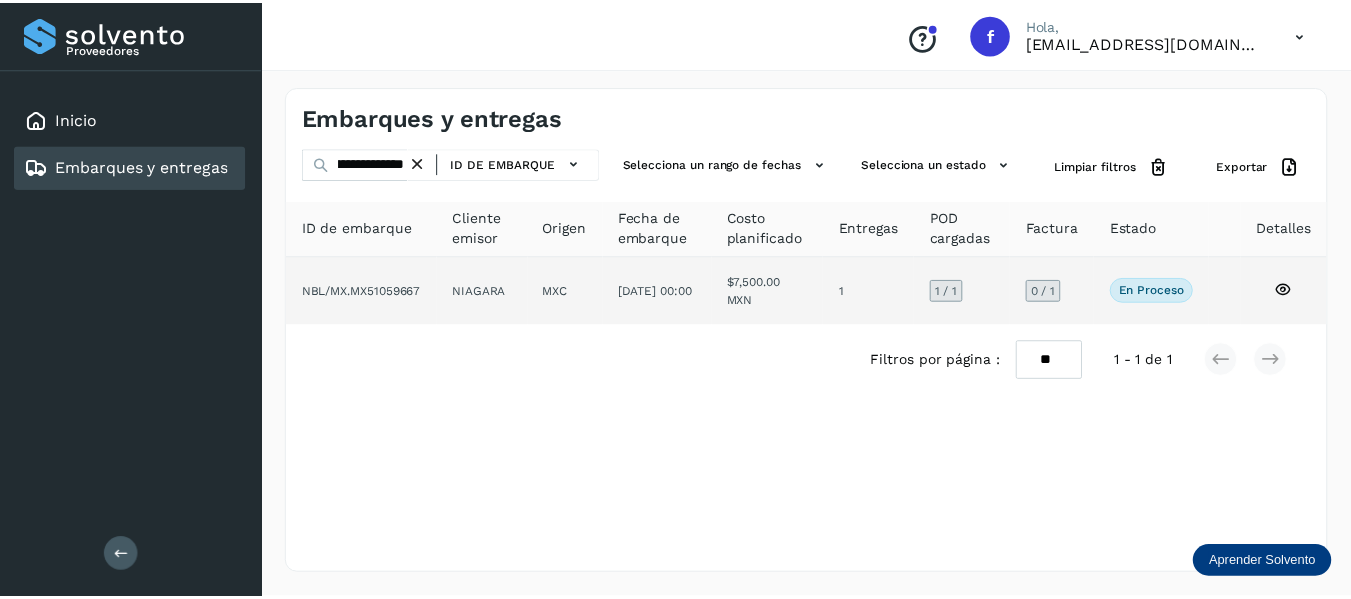 scroll, scrollTop: 0, scrollLeft: 0, axis: both 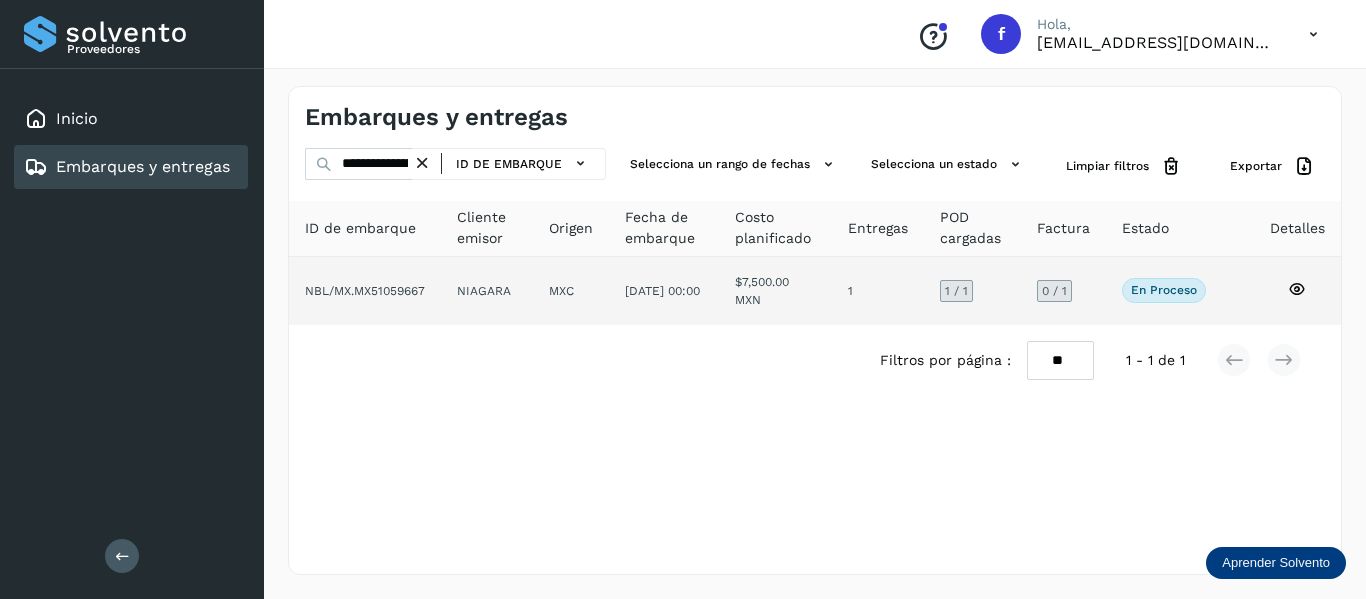 click 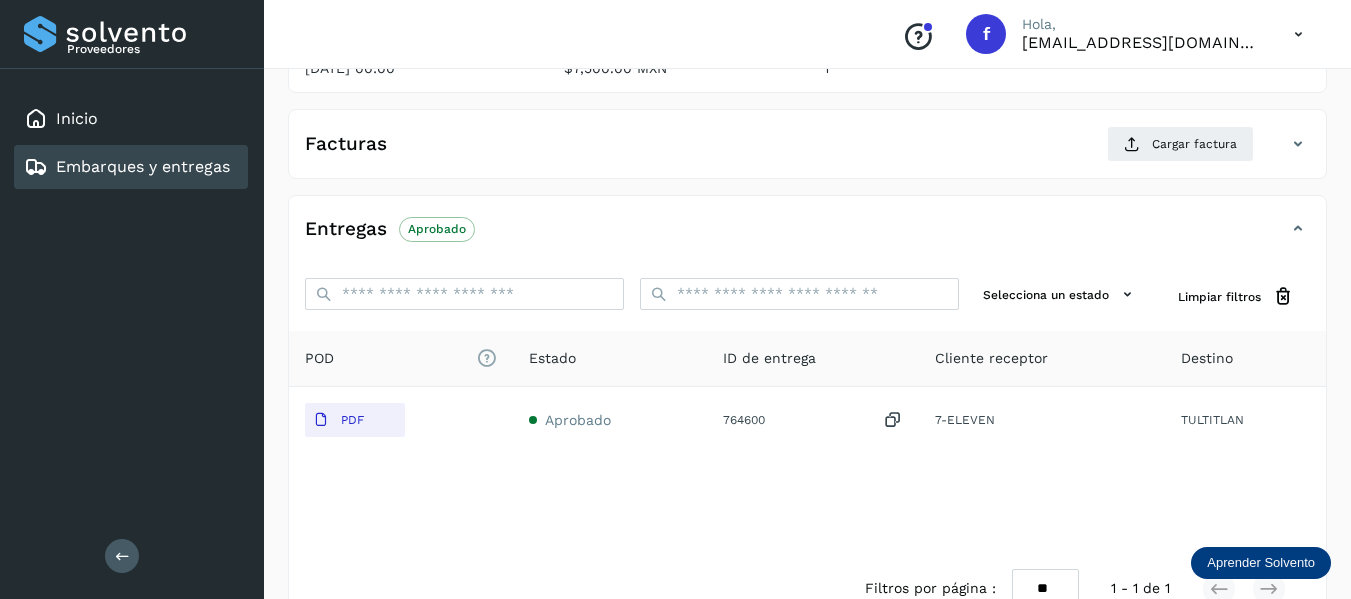 scroll, scrollTop: 200, scrollLeft: 0, axis: vertical 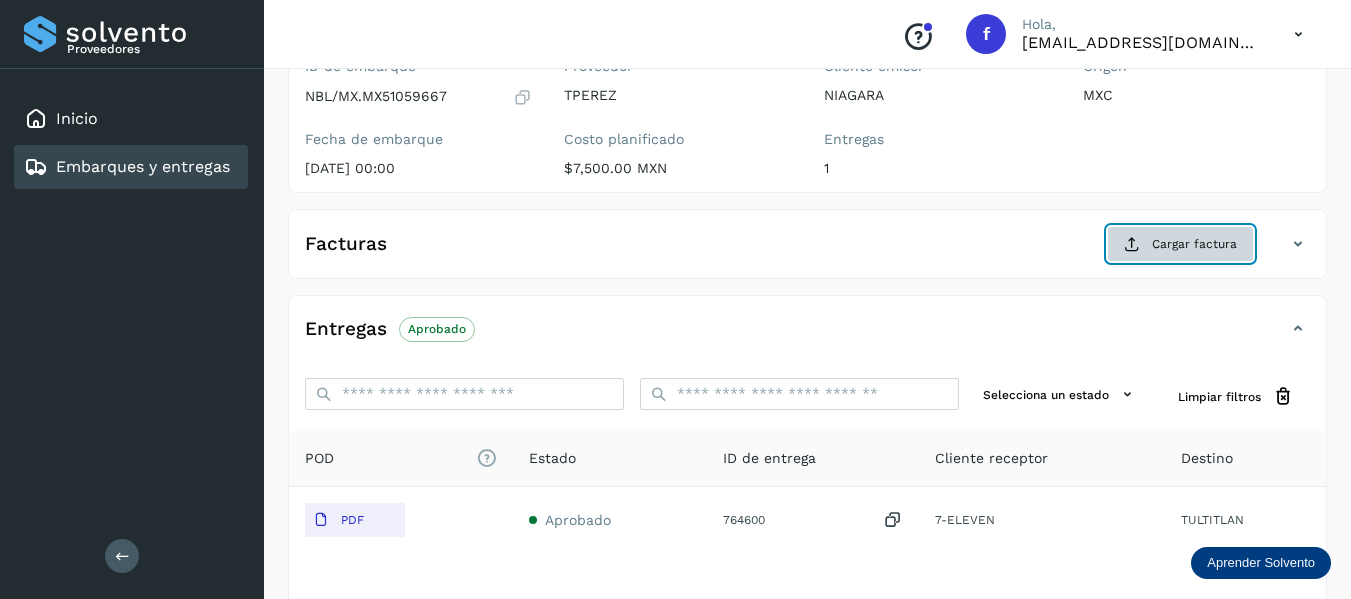 click on "Cargar factura" at bounding box center [1180, 244] 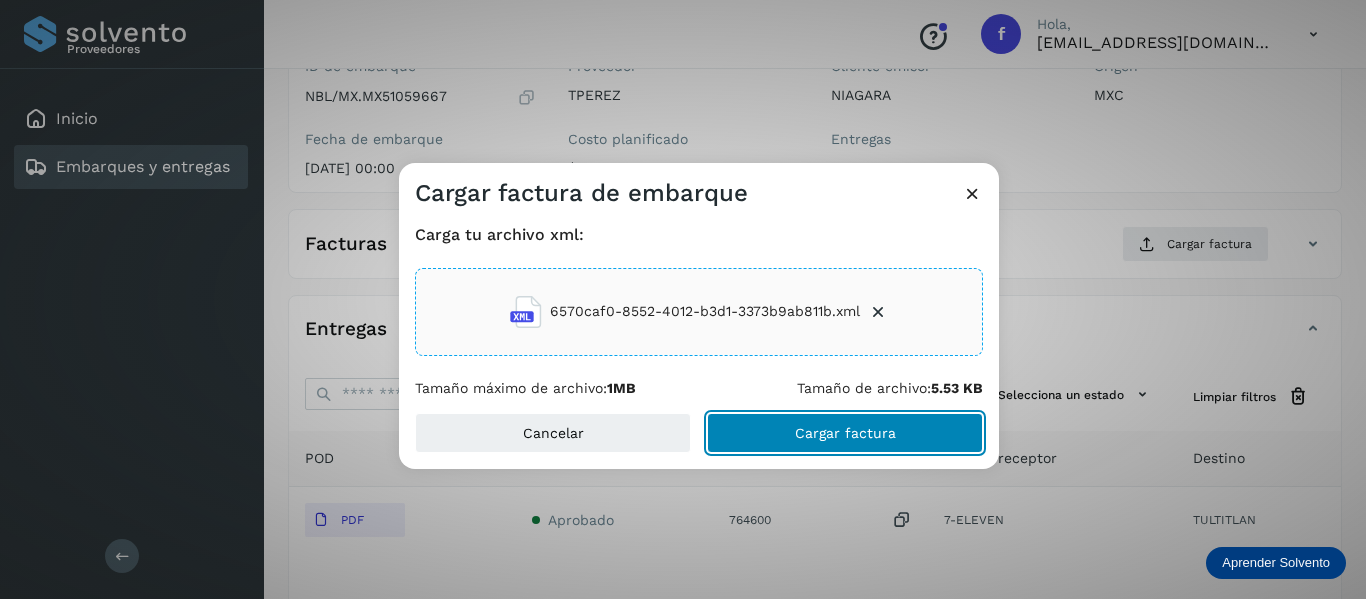 click on "Cargar factura" 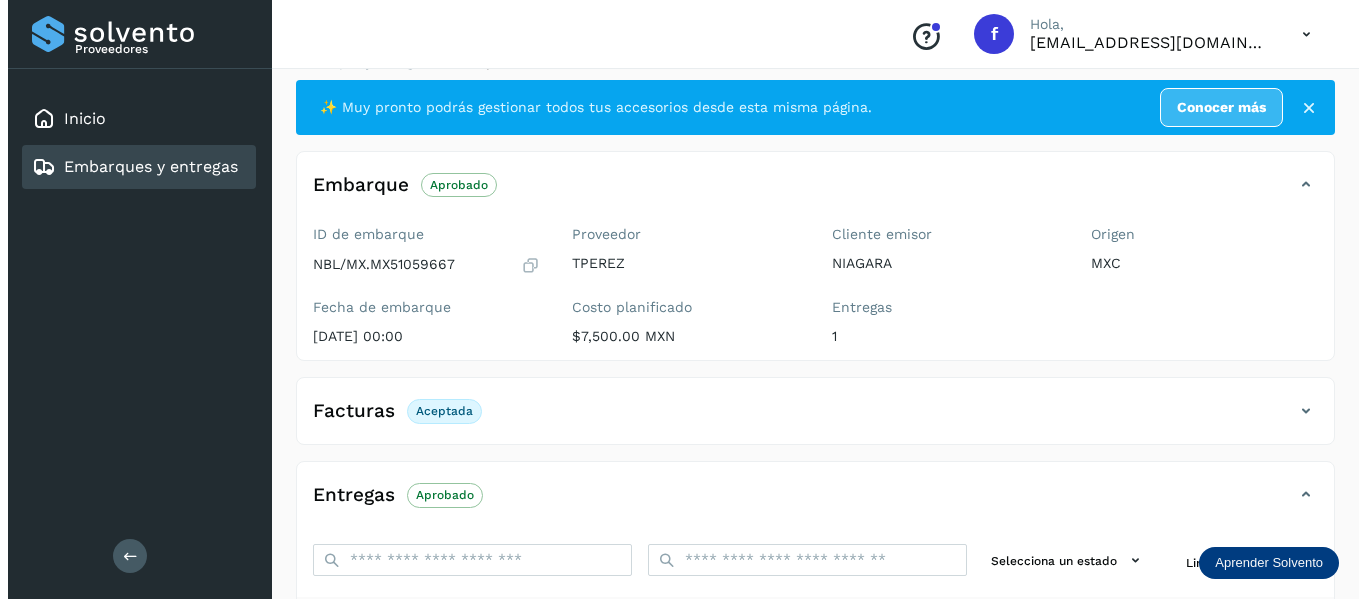 scroll, scrollTop: 0, scrollLeft: 0, axis: both 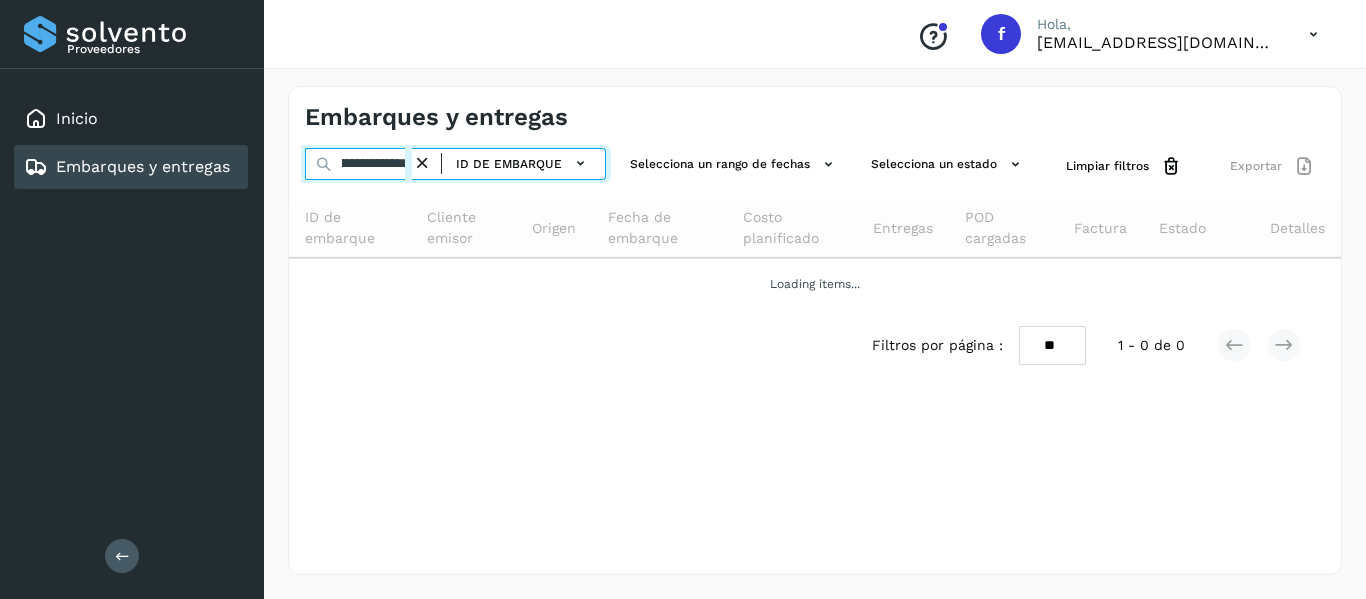 drag, startPoint x: 408, startPoint y: 173, endPoint x: 565, endPoint y: 212, distance: 161.77144 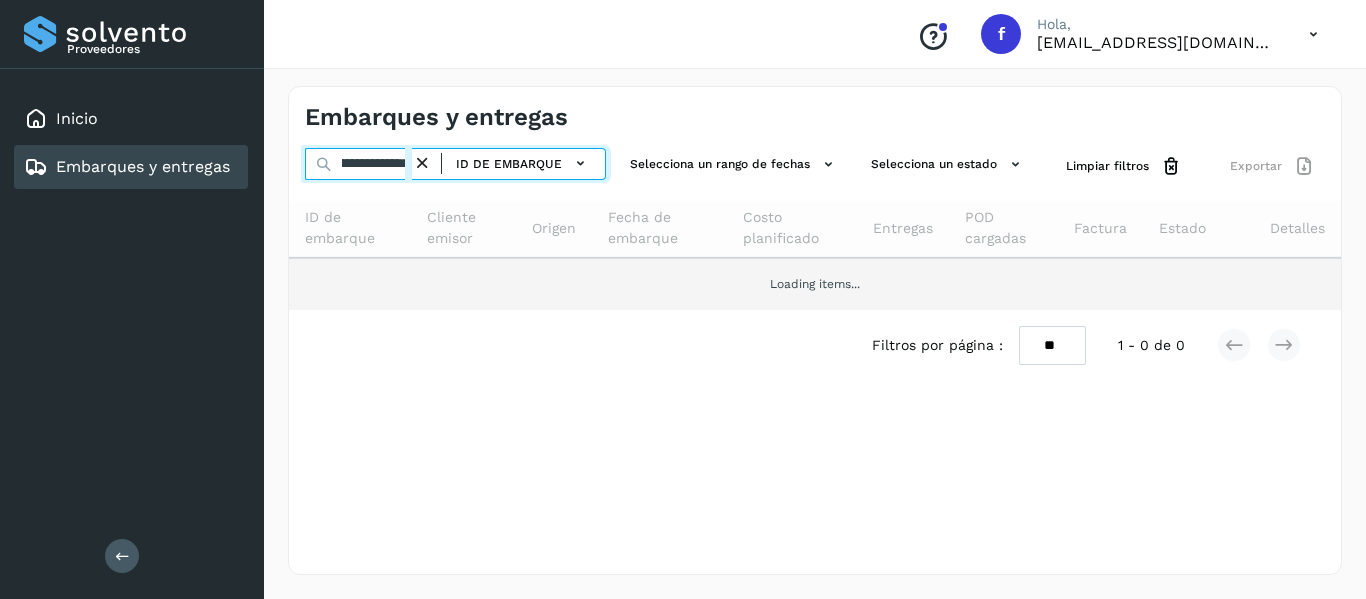 paste 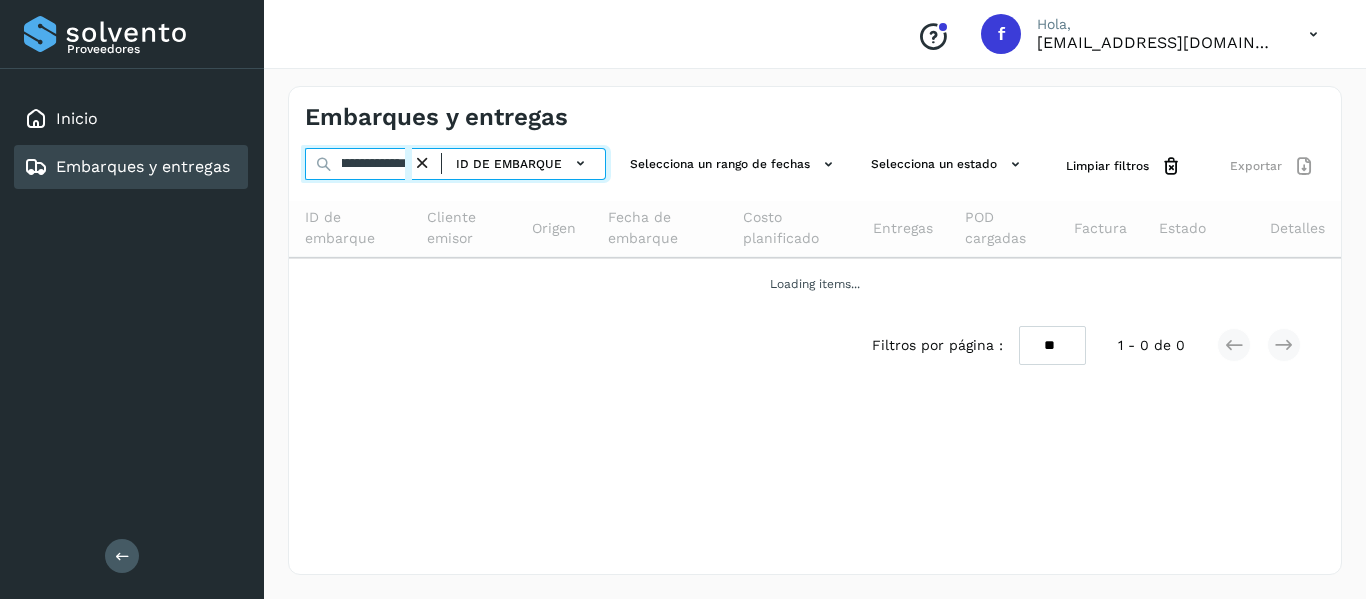 type on "**********" 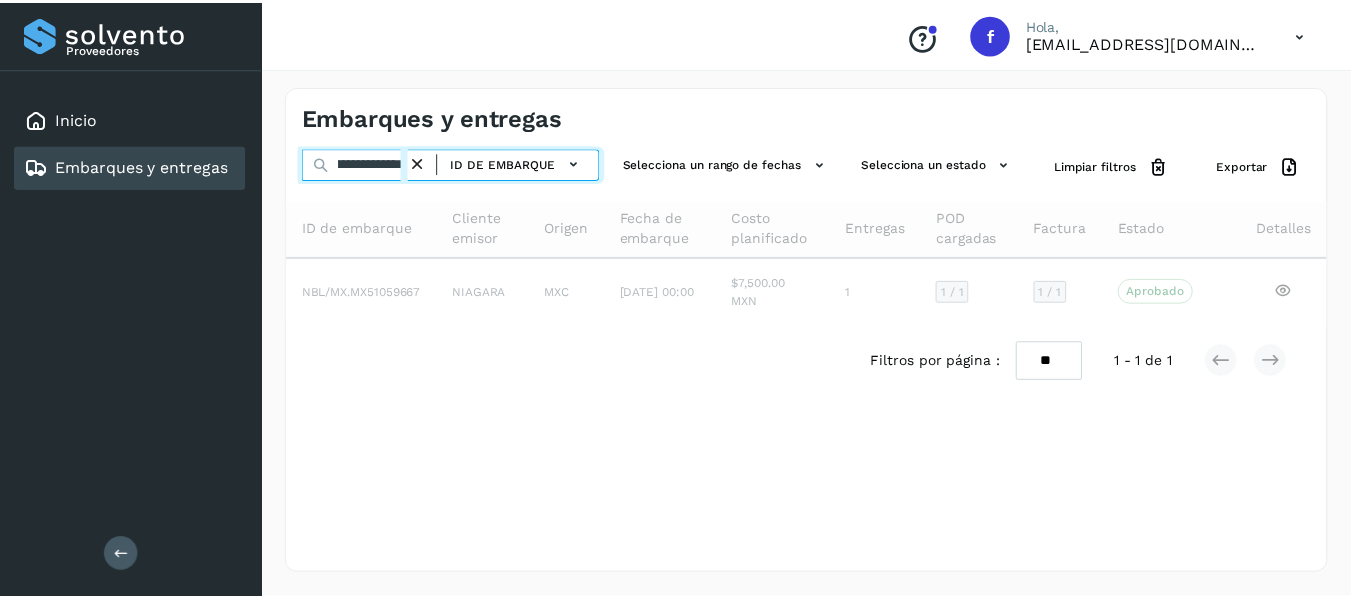 scroll, scrollTop: 0, scrollLeft: 0, axis: both 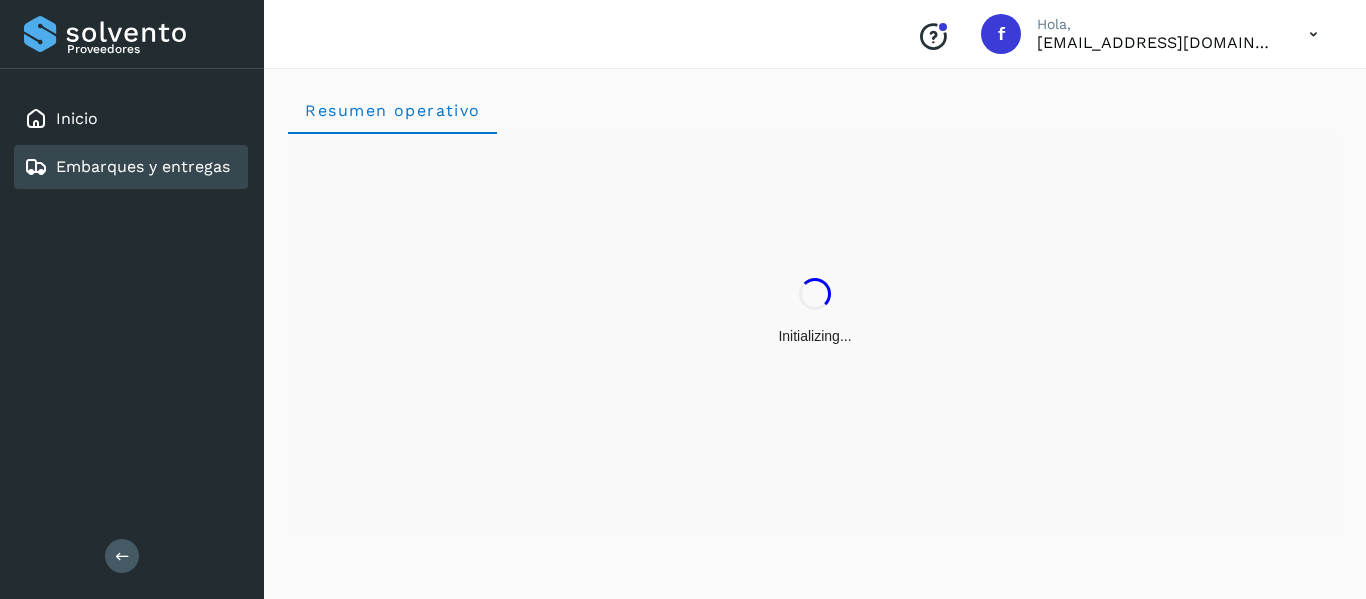 click on "Embarques y entregas" at bounding box center (143, 166) 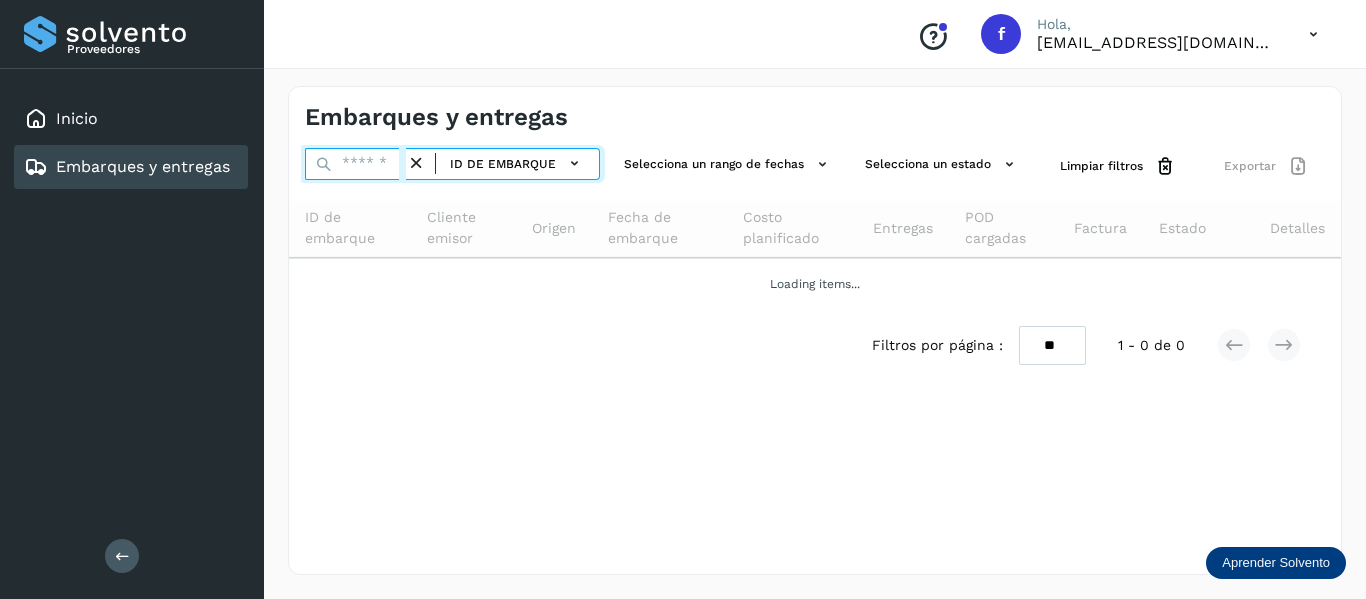 click at bounding box center (355, 164) 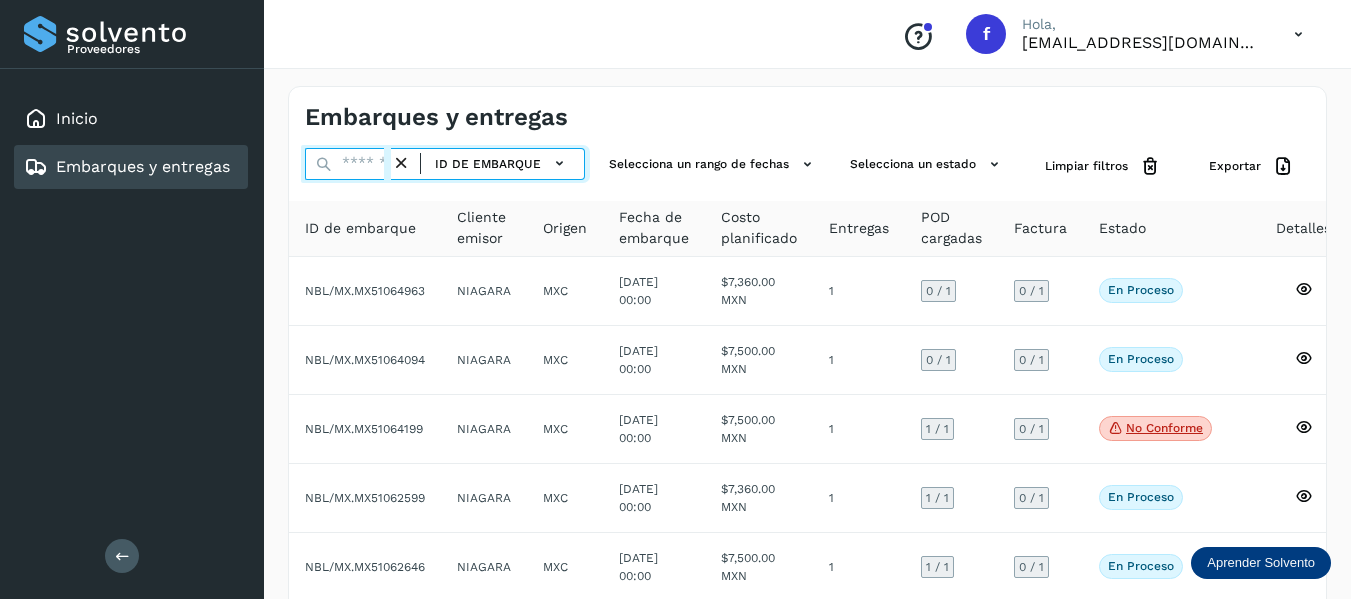 paste on "**********" 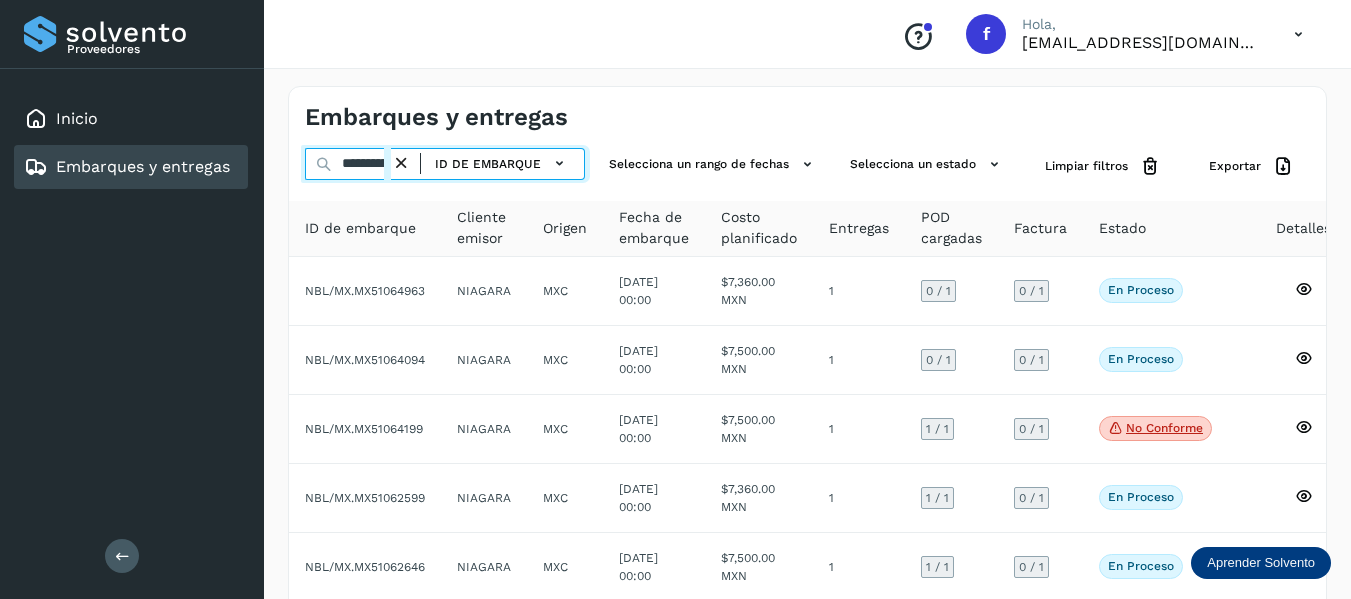 type on "**********" 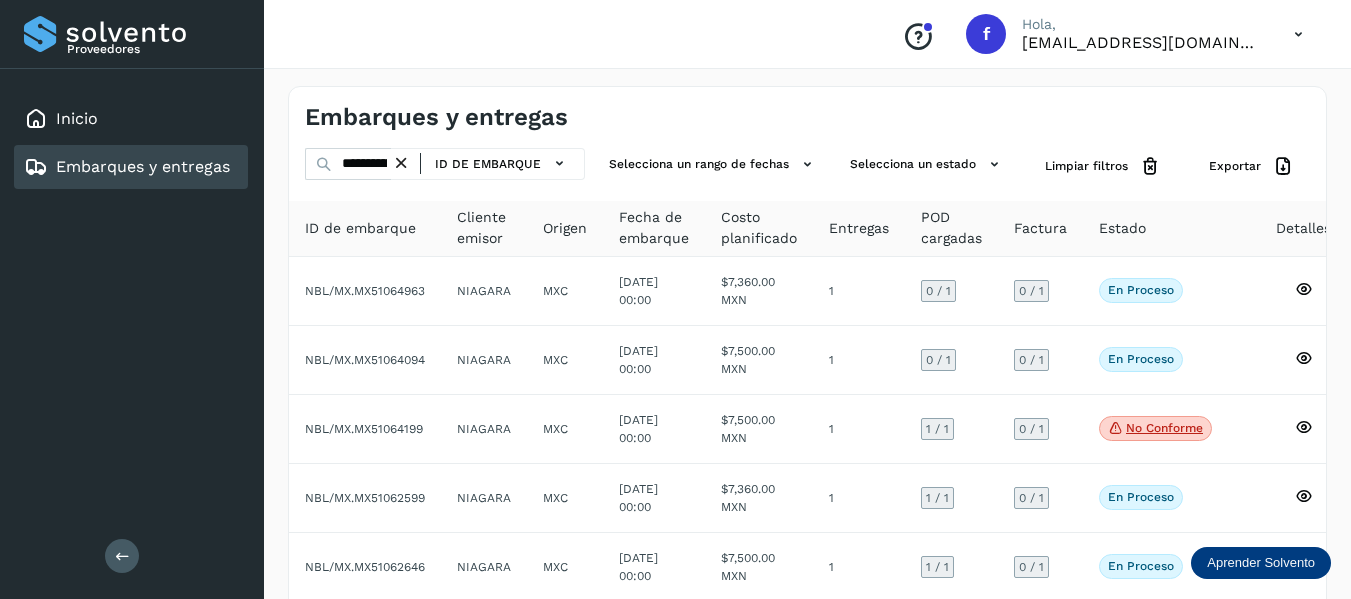 click on "ID de embarque" 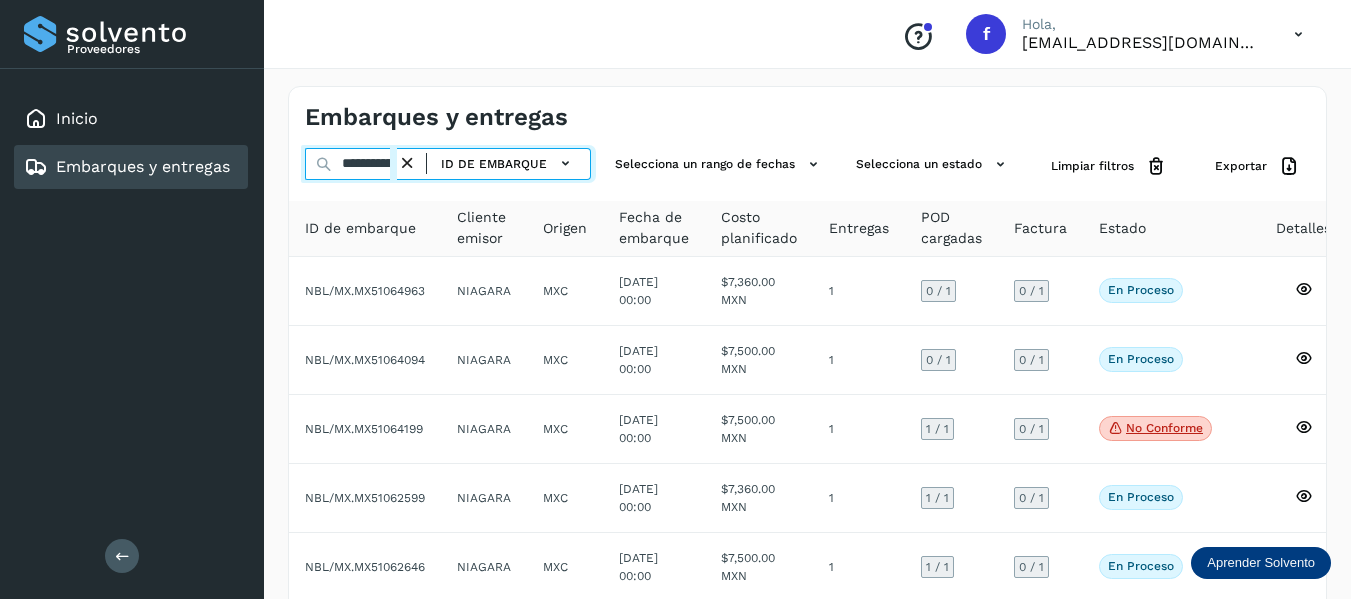 click on "**********" at bounding box center [351, 164] 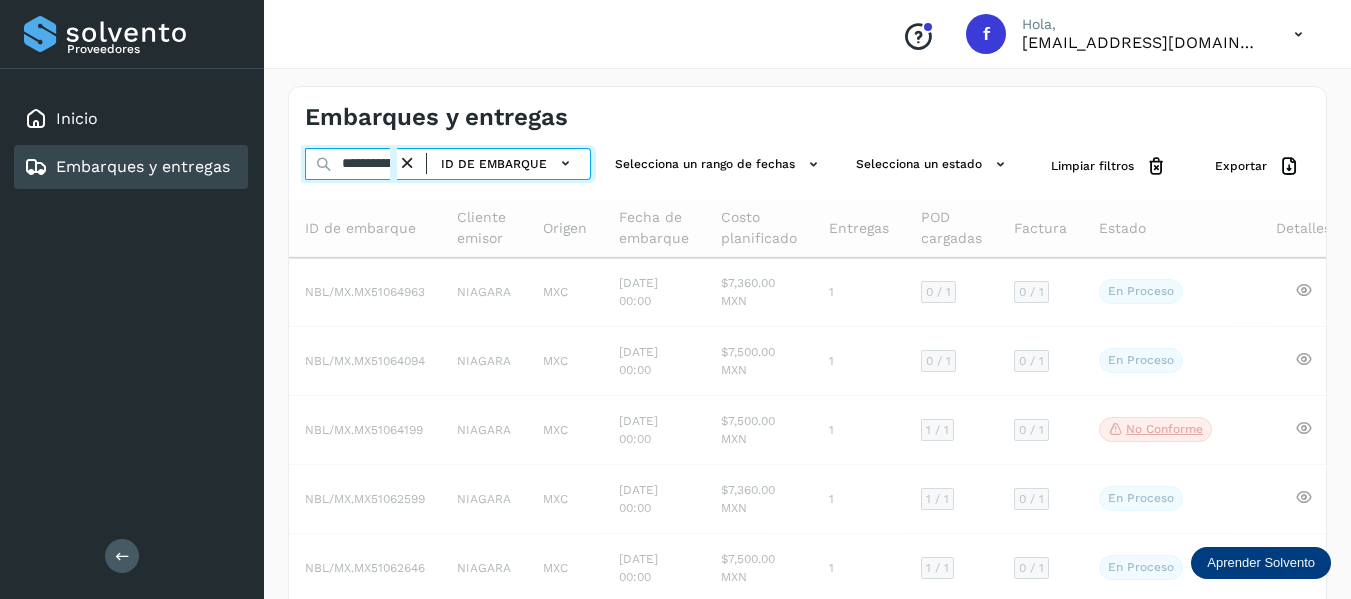 click on "**********" at bounding box center (351, 164) 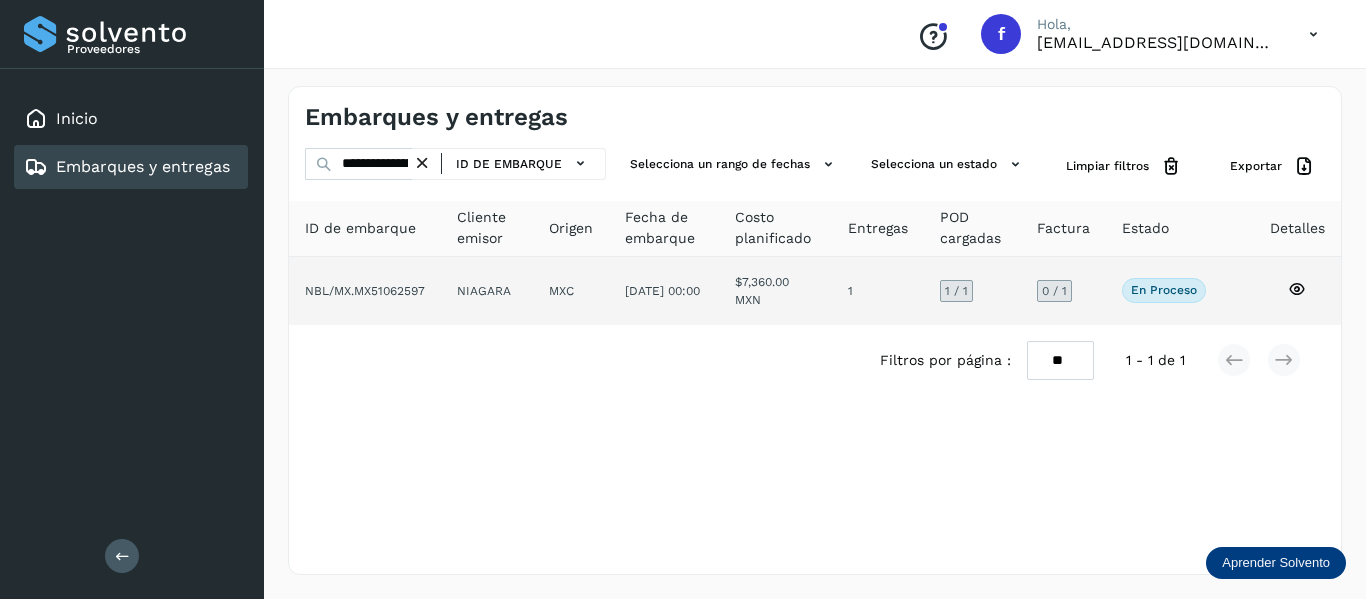 click 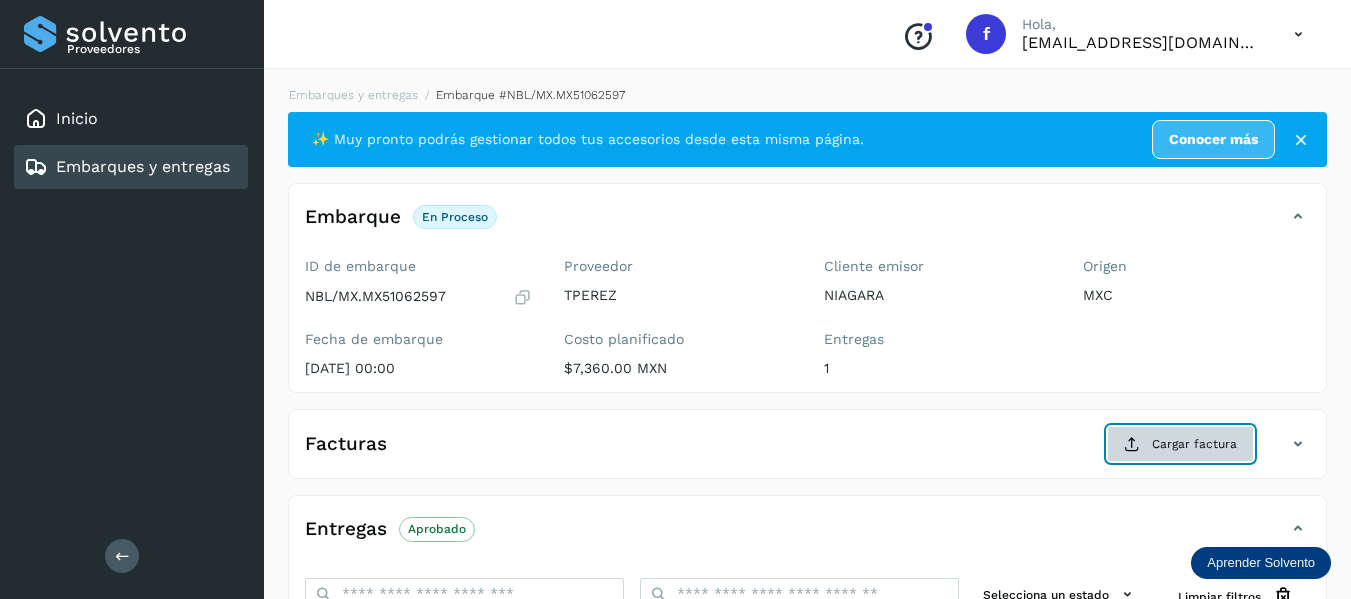 click on "Cargar factura" 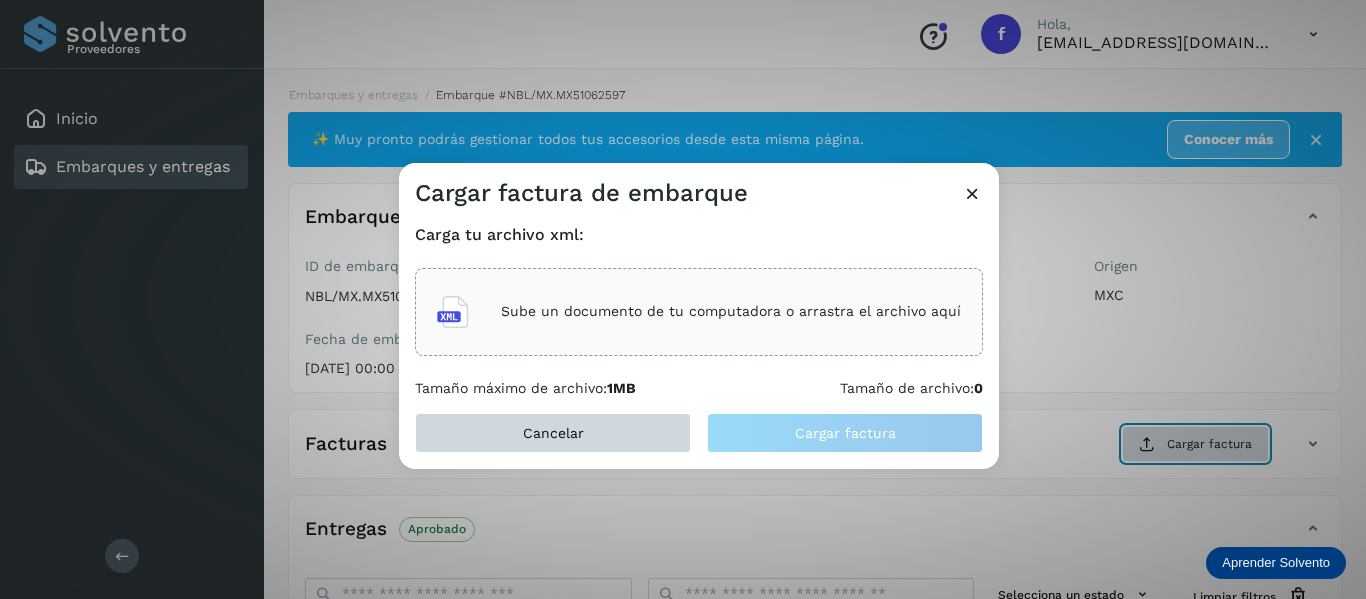 type 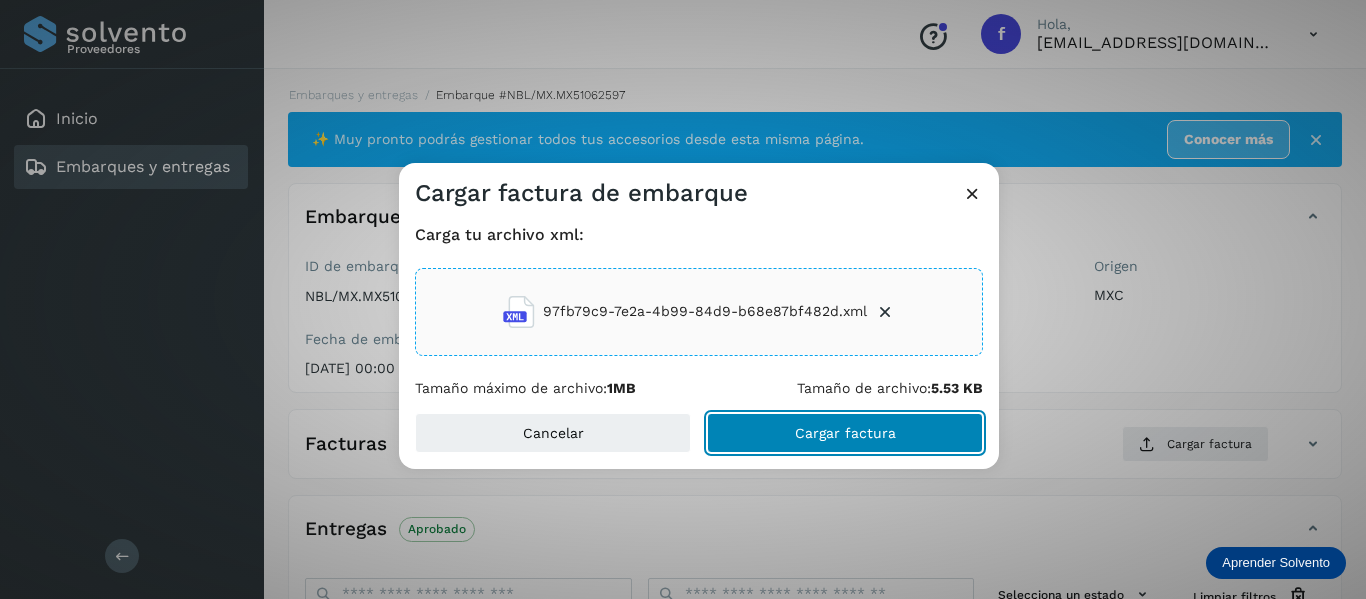 click on "Cargar factura" 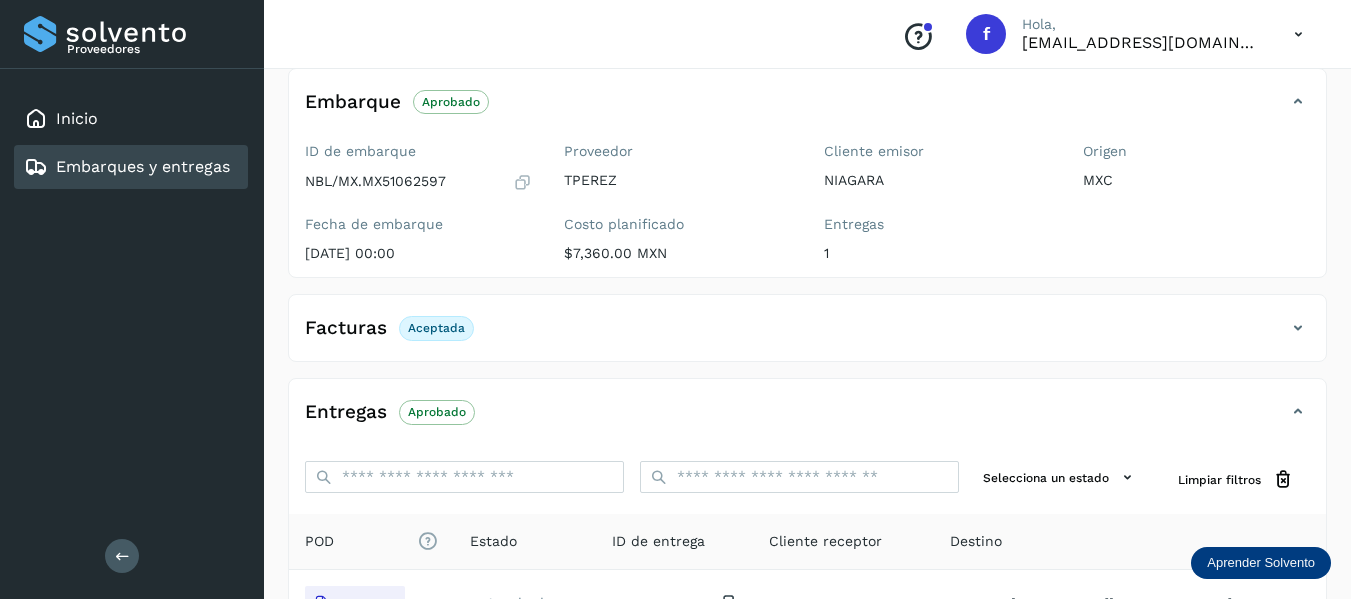 scroll, scrollTop: 200, scrollLeft: 0, axis: vertical 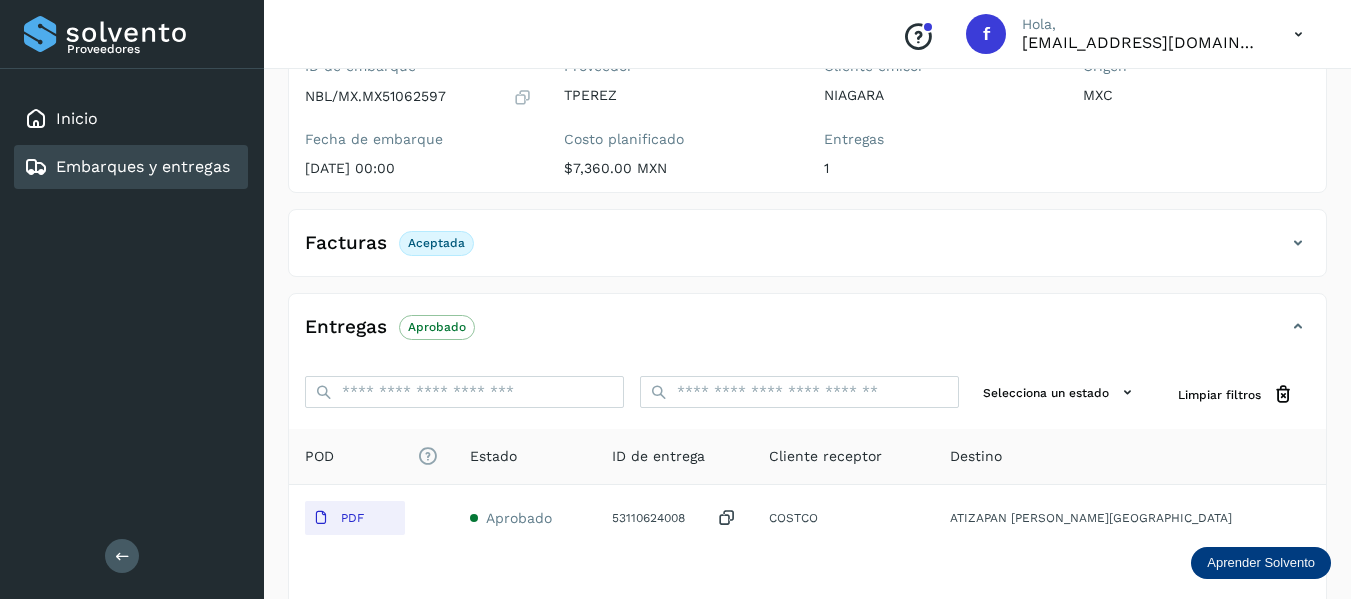 click on "ID de embarque NBL/MX.MX51062597 Fecha de embarque [DATE] 00:00" at bounding box center (418, 121) 